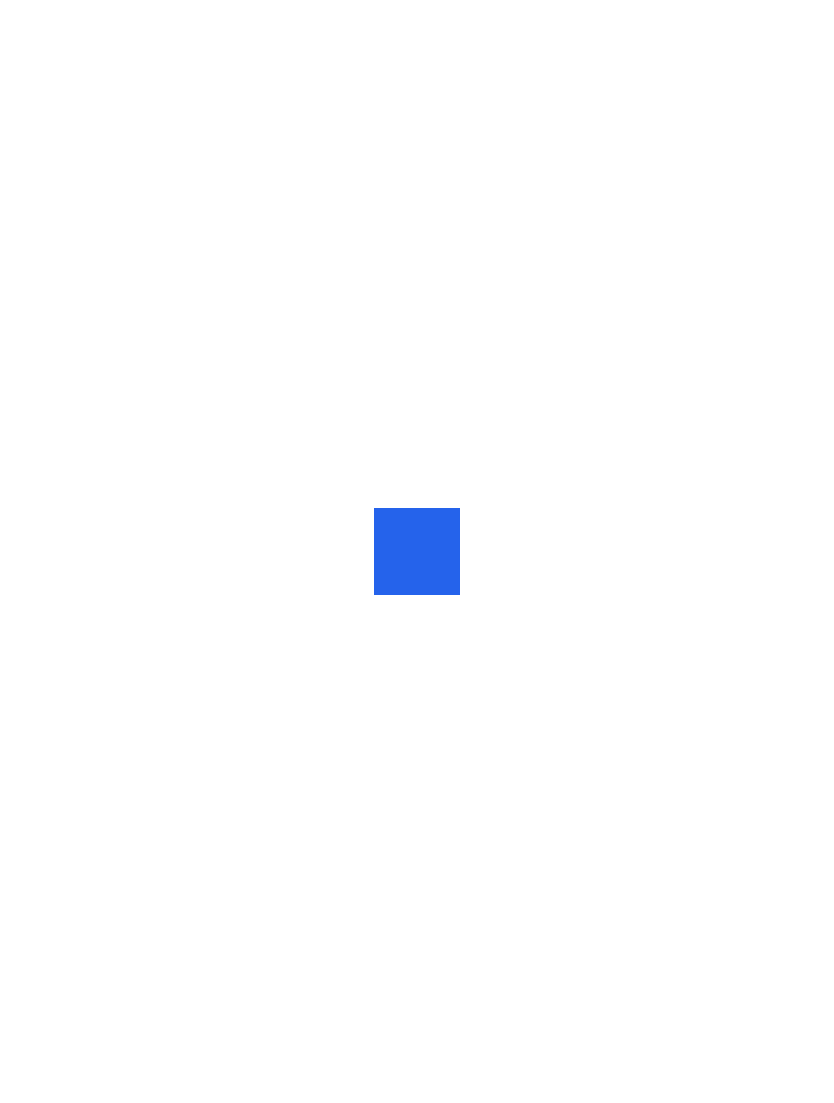 scroll, scrollTop: 0, scrollLeft: 0, axis: both 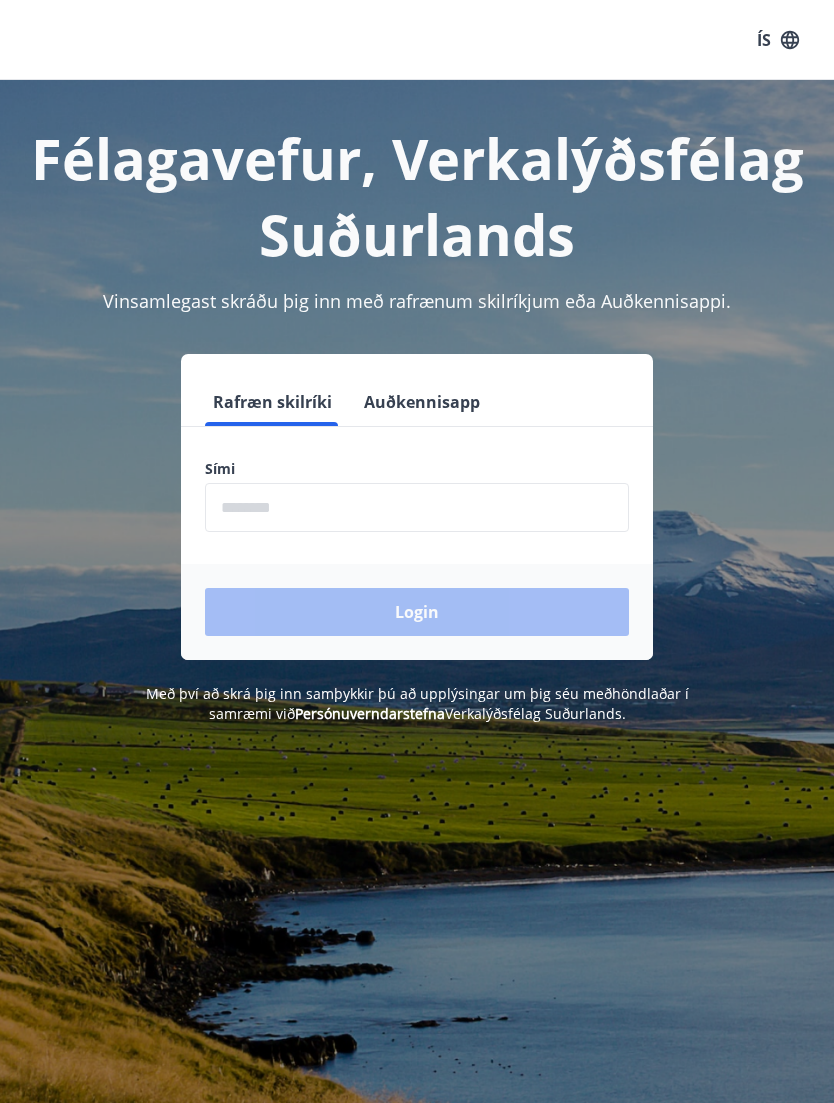 click on "Auðkennisapp" at bounding box center [422, 402] 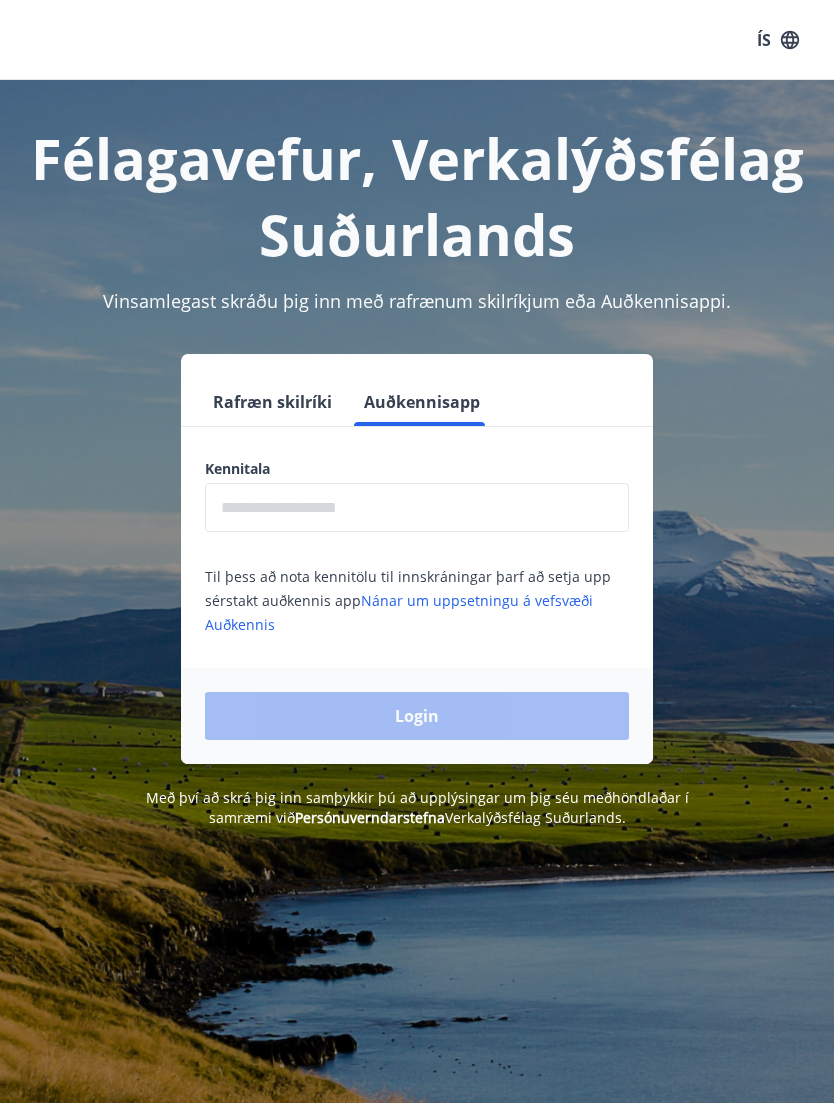 click at bounding box center (417, 507) 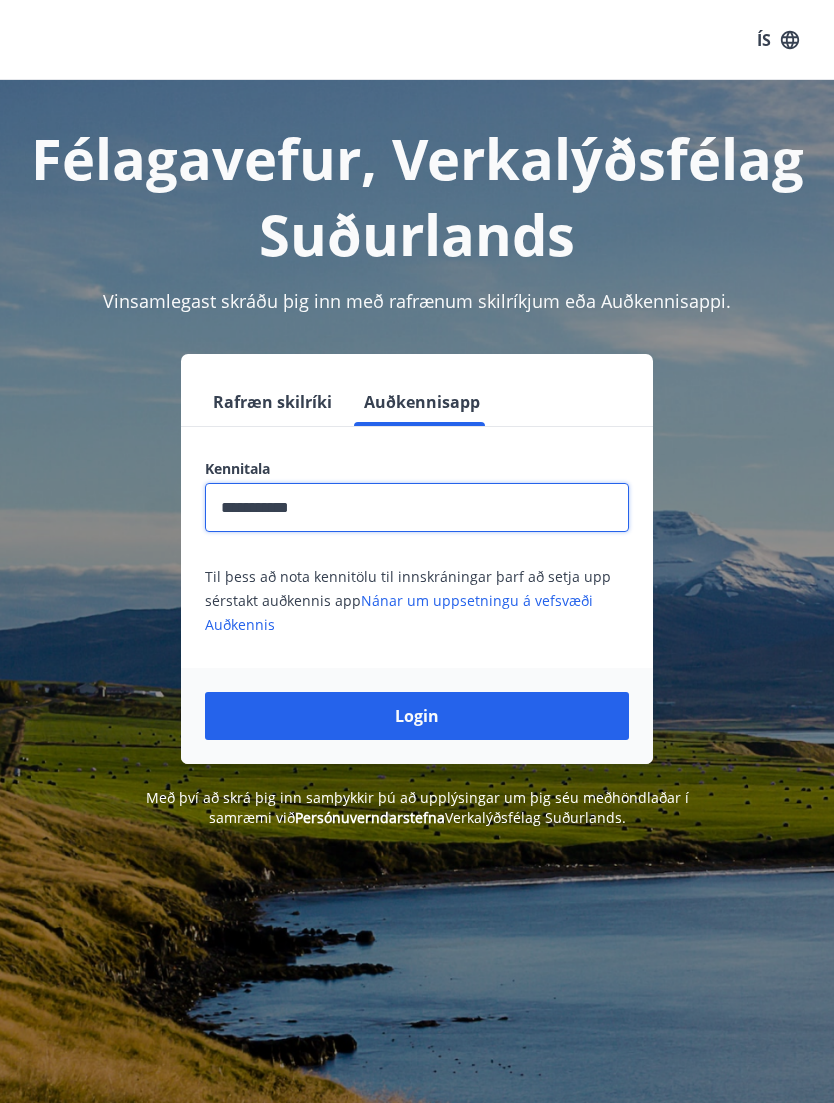 type on "**********" 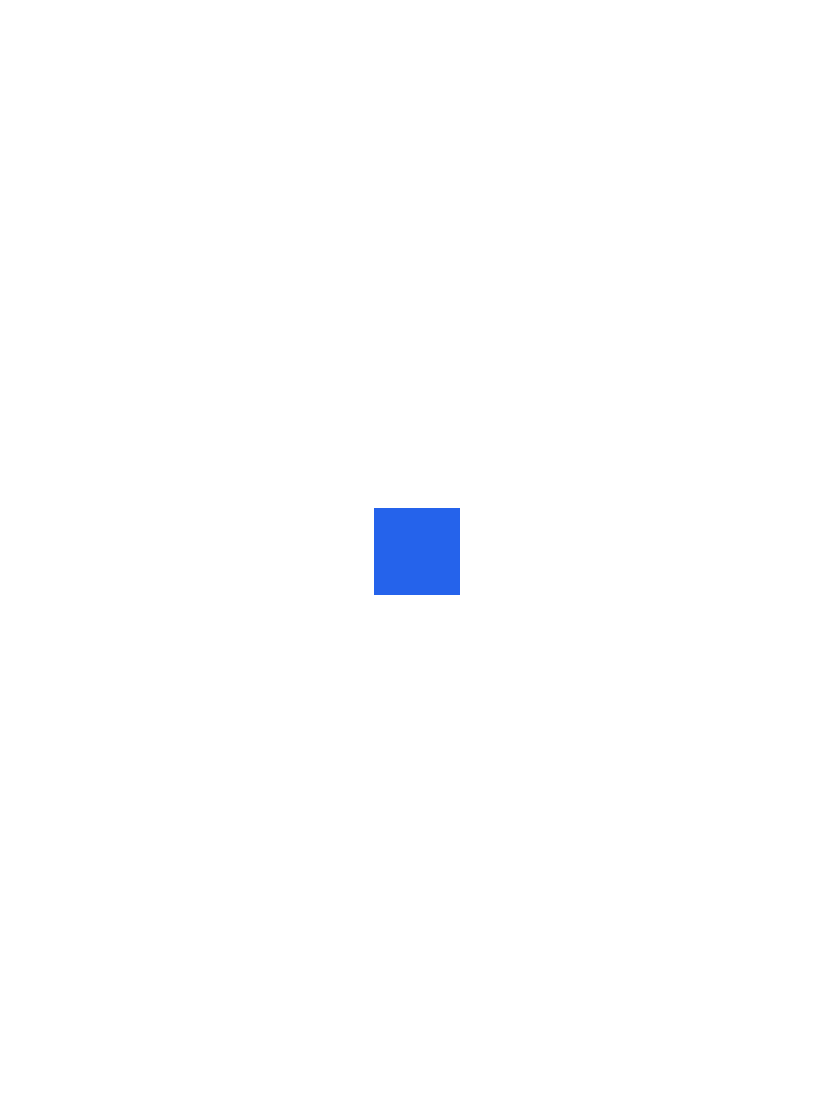 scroll, scrollTop: 0, scrollLeft: 0, axis: both 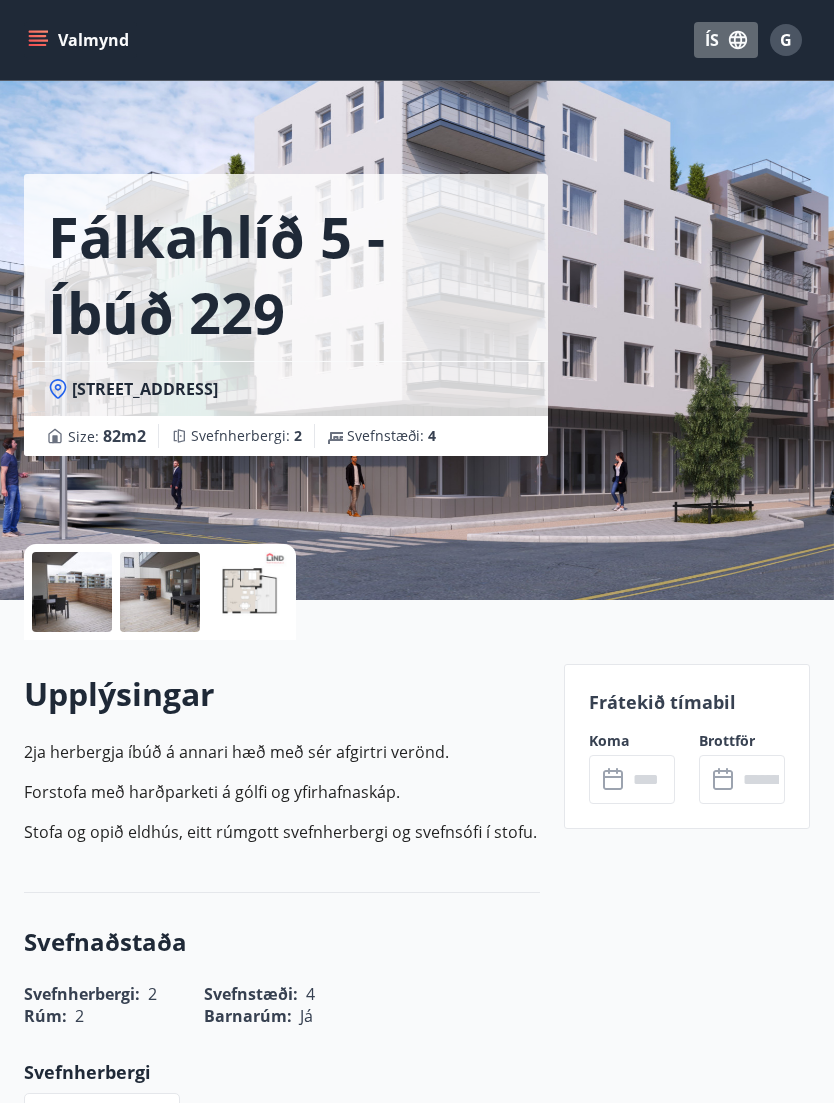 click 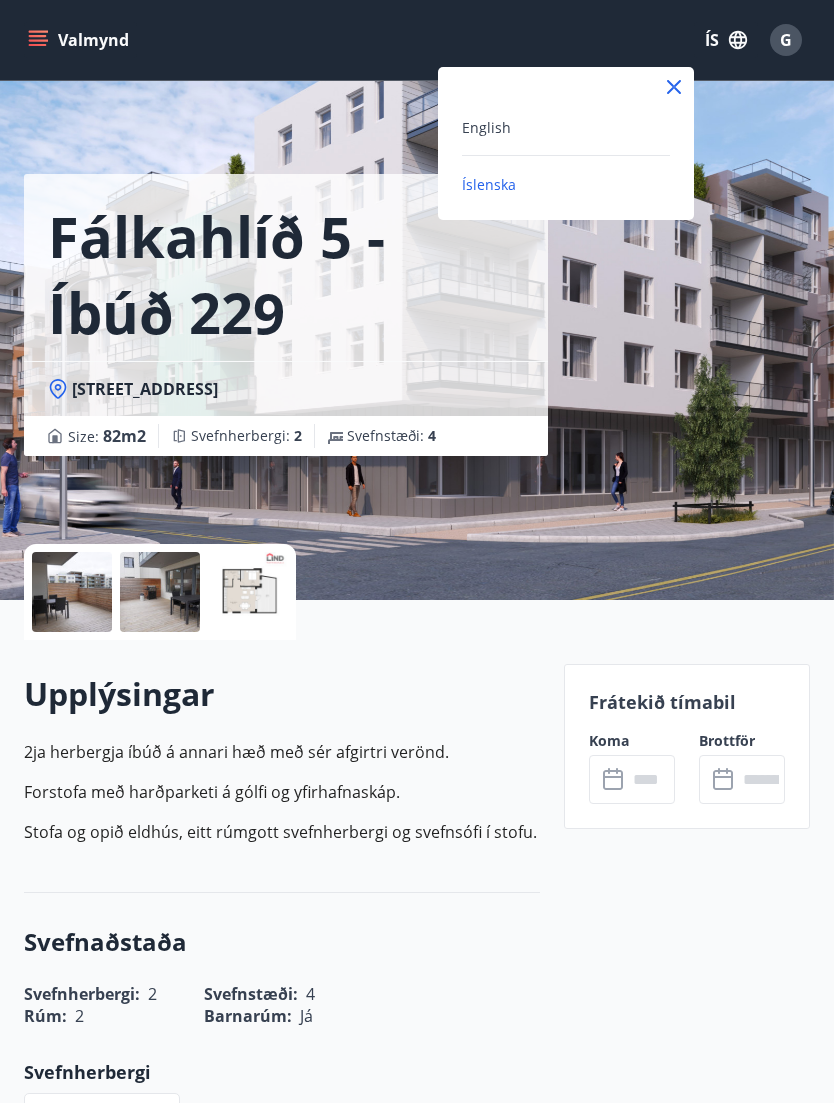 click on "English" at bounding box center [566, 127] 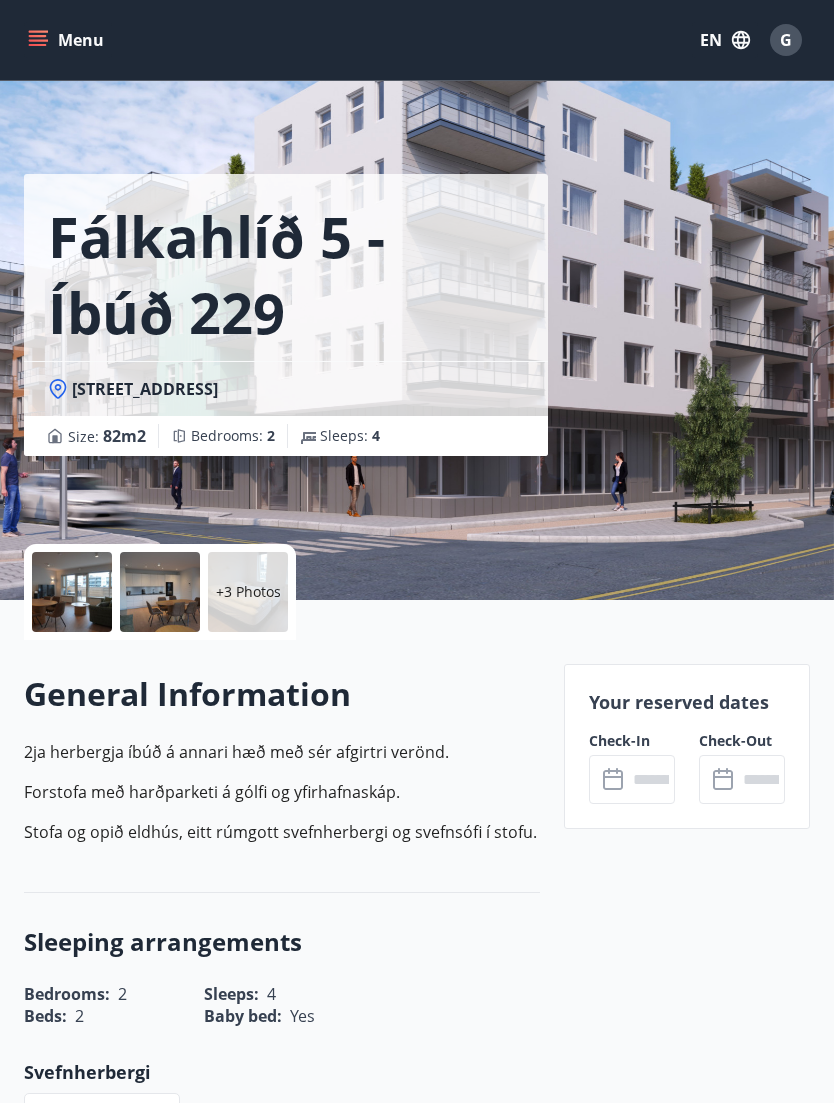 click on "Menu" at bounding box center [68, 40] 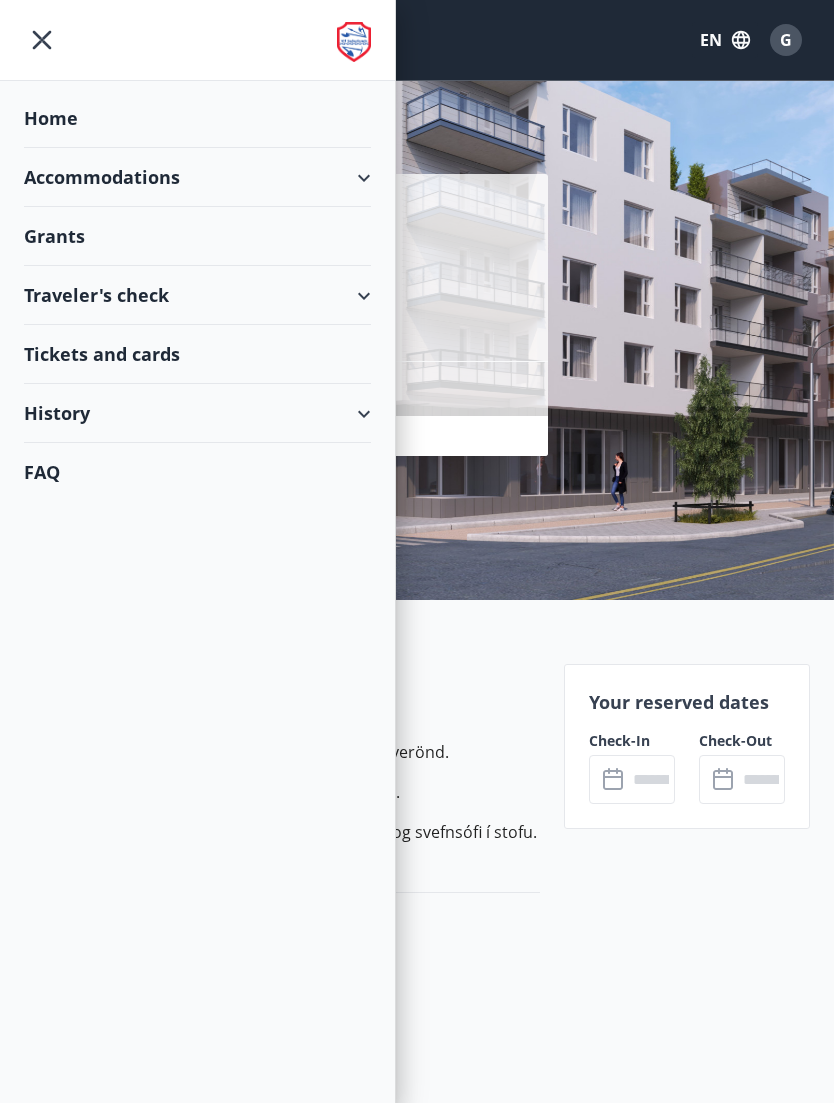 click on "Accommodations" at bounding box center (197, 177) 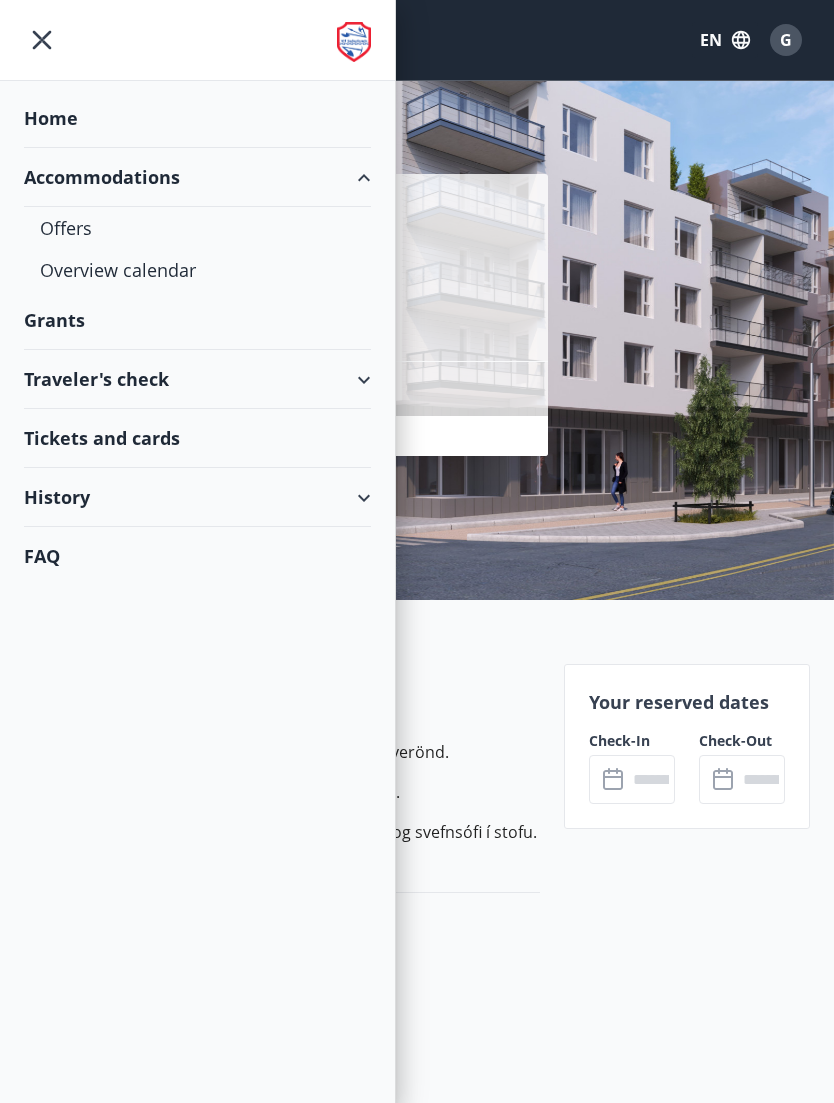 click on "Offers" at bounding box center [197, 228] 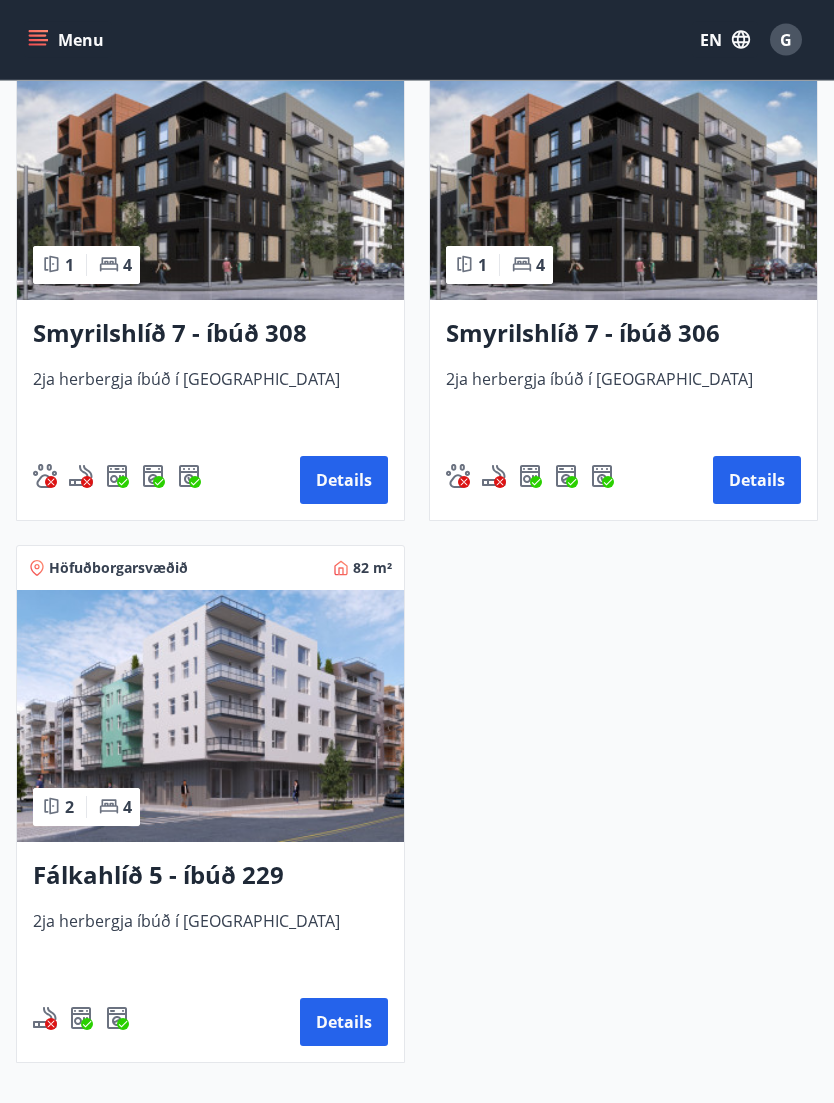scroll, scrollTop: 1572, scrollLeft: 0, axis: vertical 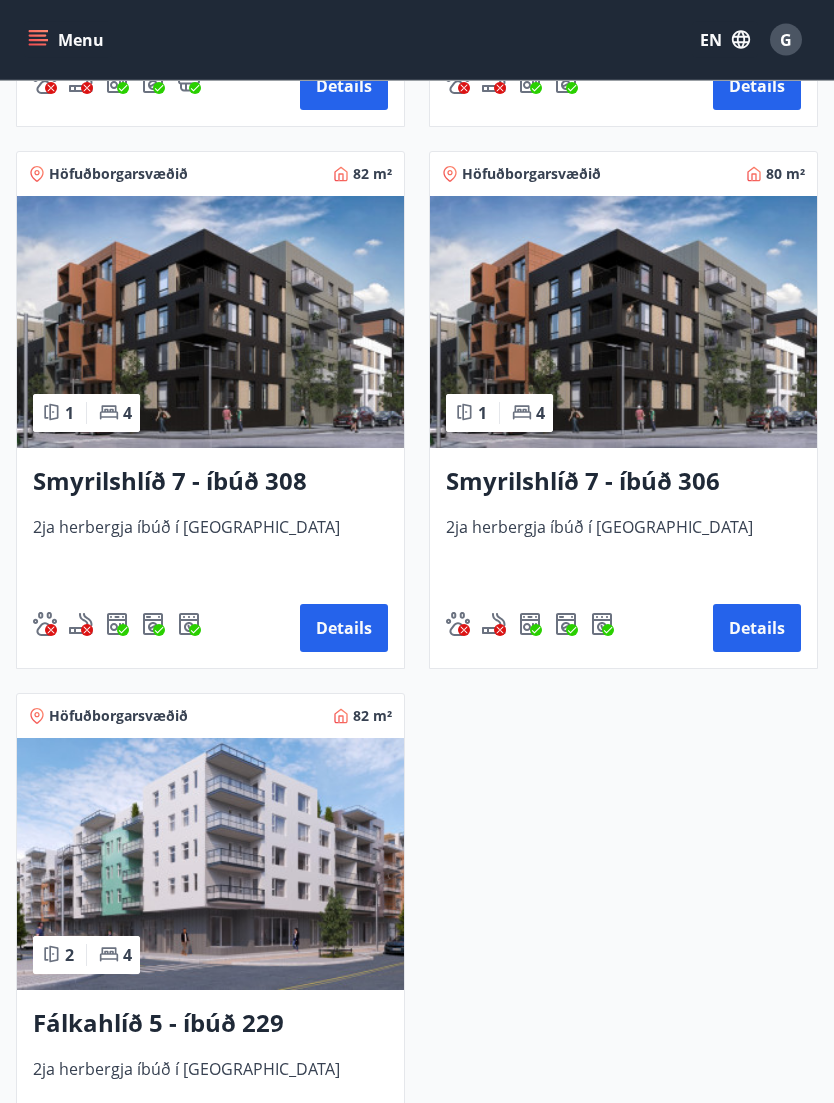 click on "Details" at bounding box center (344, 629) 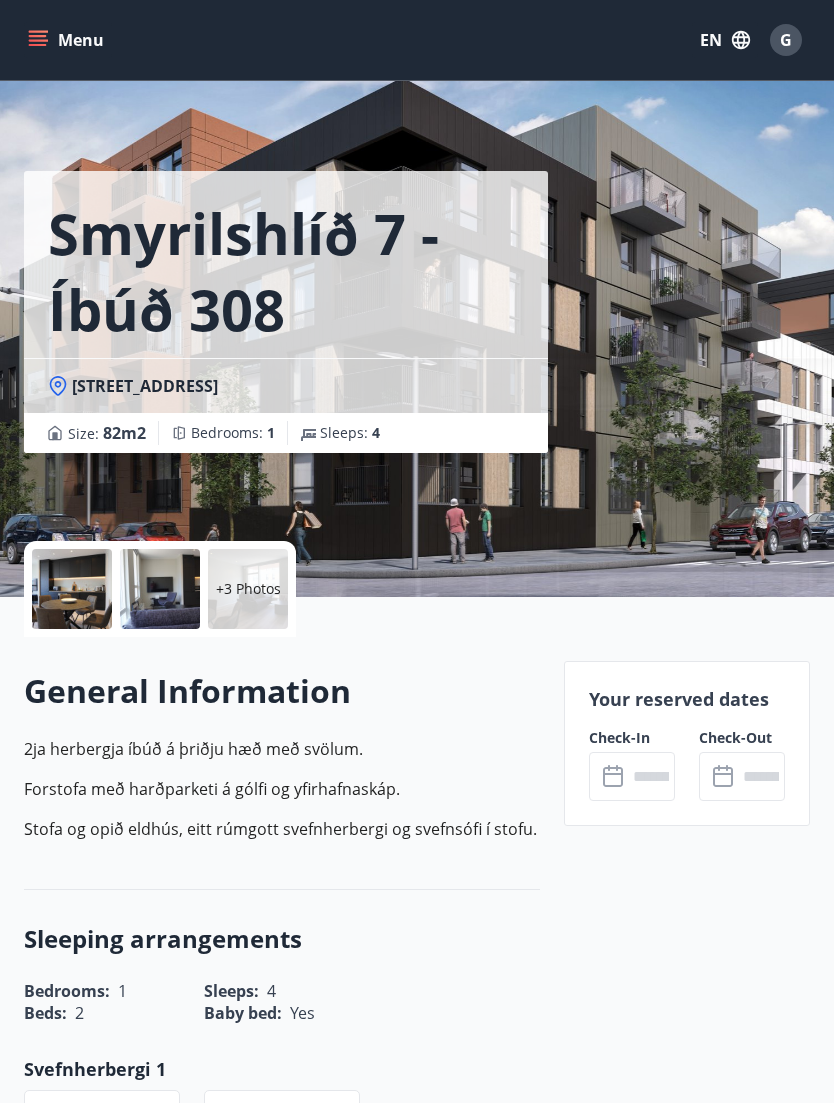 scroll, scrollTop: 0, scrollLeft: 0, axis: both 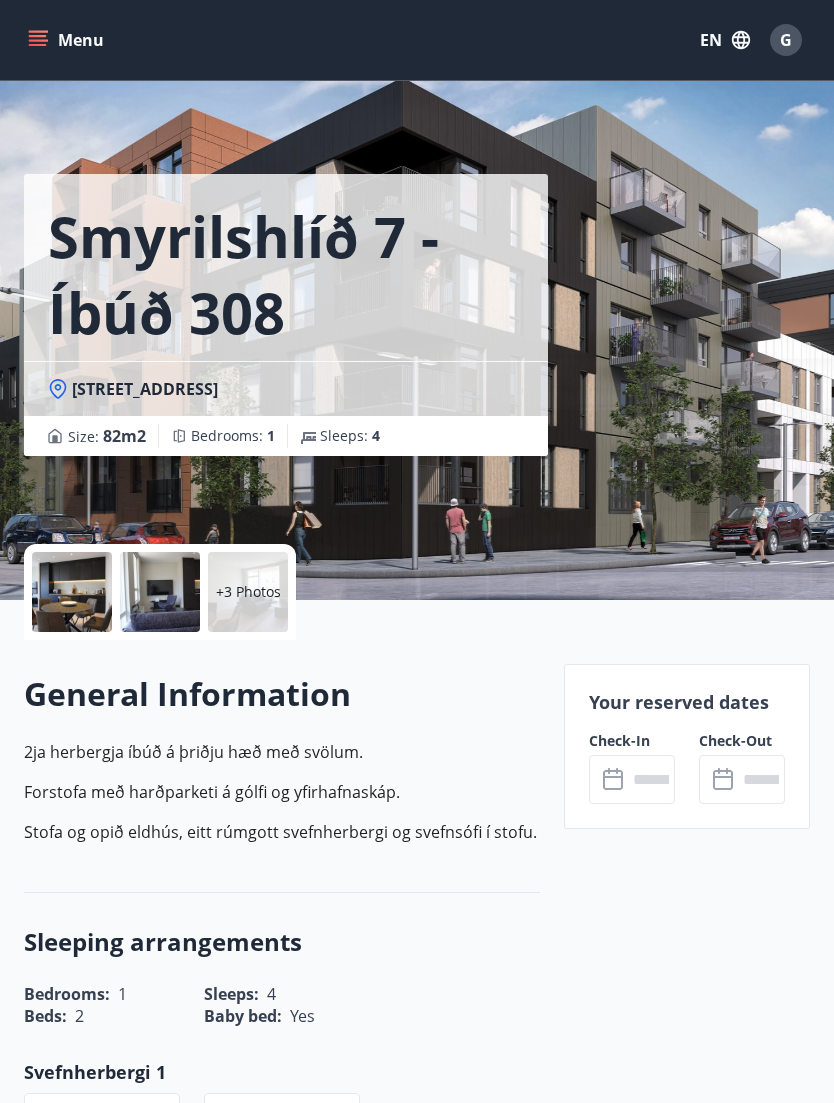 click at bounding box center [651, 779] 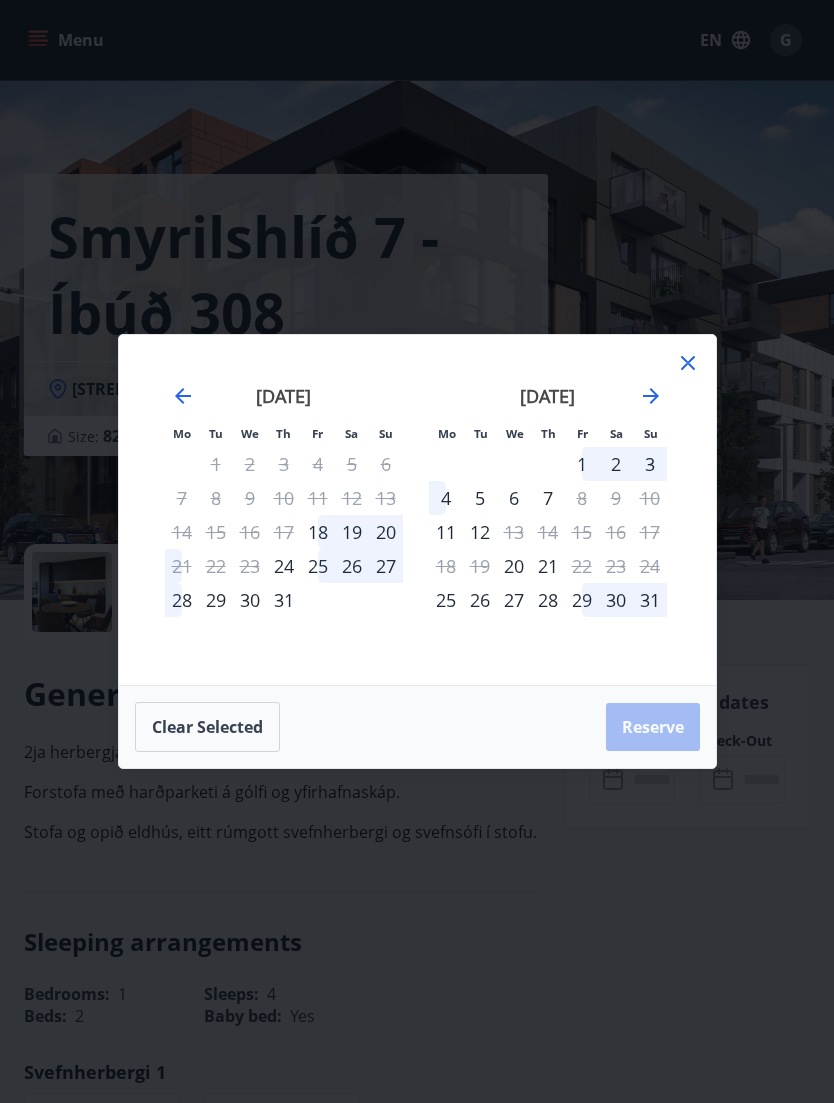 click on "Mo Tu We Th Fr Sa Su Mo Tu We Th Fr Sa Su [DATE] 1 2 3 4 5 6 7 8 9 10 11 12 13 14 15 16 17 18 19 20 21 22 23 24 25 26 27 28 29 [DATE] 1 2 3 4 5 6 7 8 9 10 11 12 13 14 15 16 17 18 19 20 21 22 23 24 25 26 27 28 29 30 [DATE] 1 2 3 4 5 6 7 8 9 10 11 12 13 14 15 16 17 18 19 20 21 22 23 24 25 26 27 28 29 30 31 [DATE] 1 2 3 4 5 6 7 8 9 10 11 12 13 14 15 16 17 18 19 20 21 22 23 24 25 26 27 28 29 30 Clear selected Reserve" at bounding box center (417, 551) 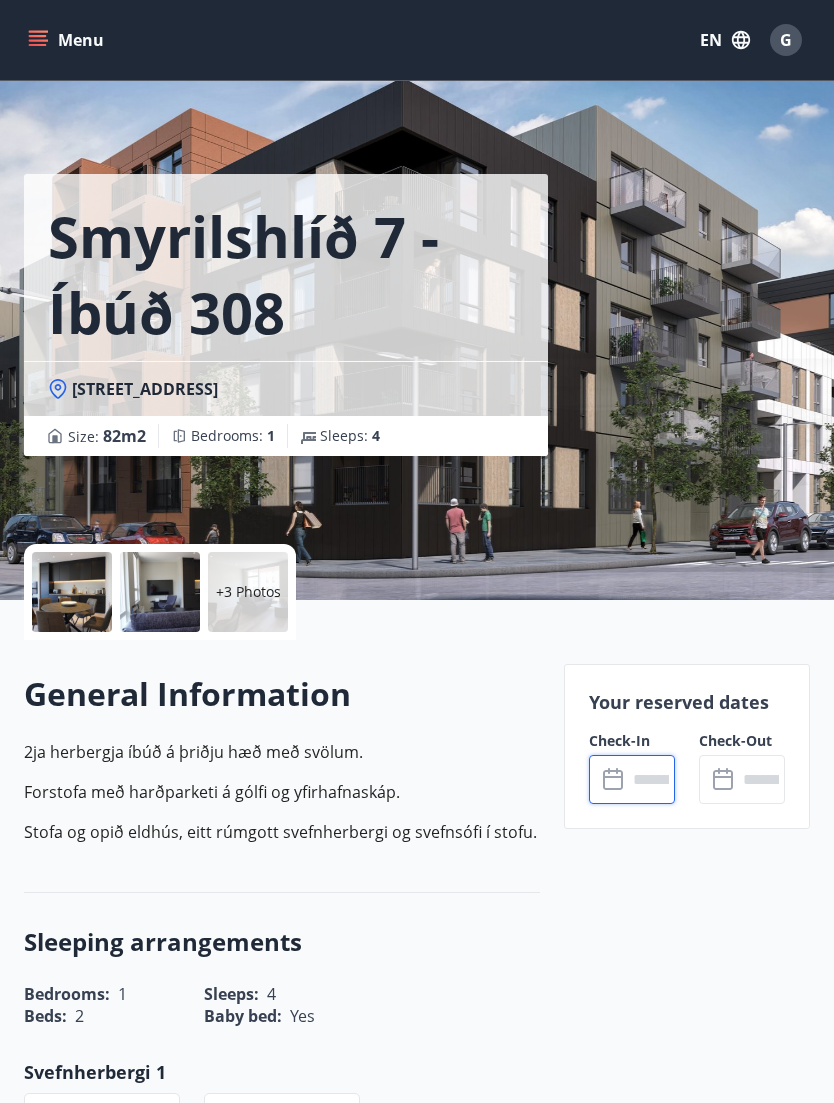 click on "Menu" at bounding box center [68, 40] 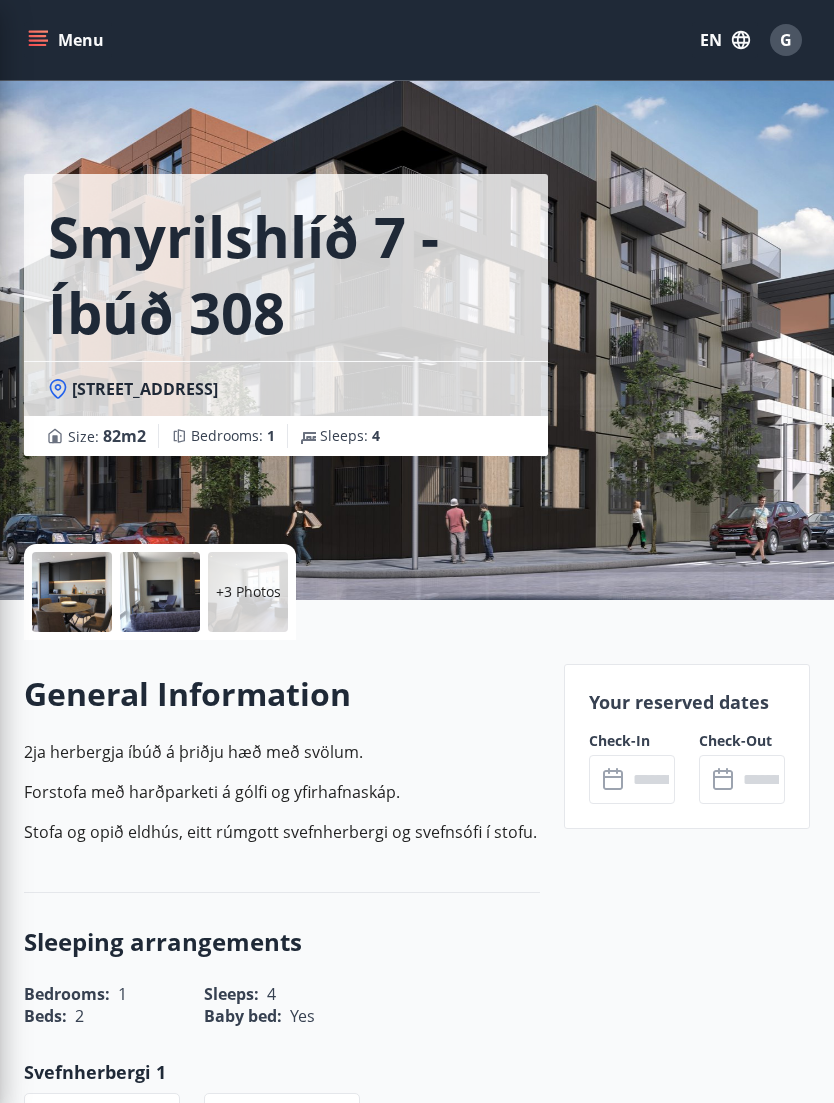 click on "Your reserved dates Check-In ​ ​ Check-Out ​ ​" at bounding box center [687, 2016] 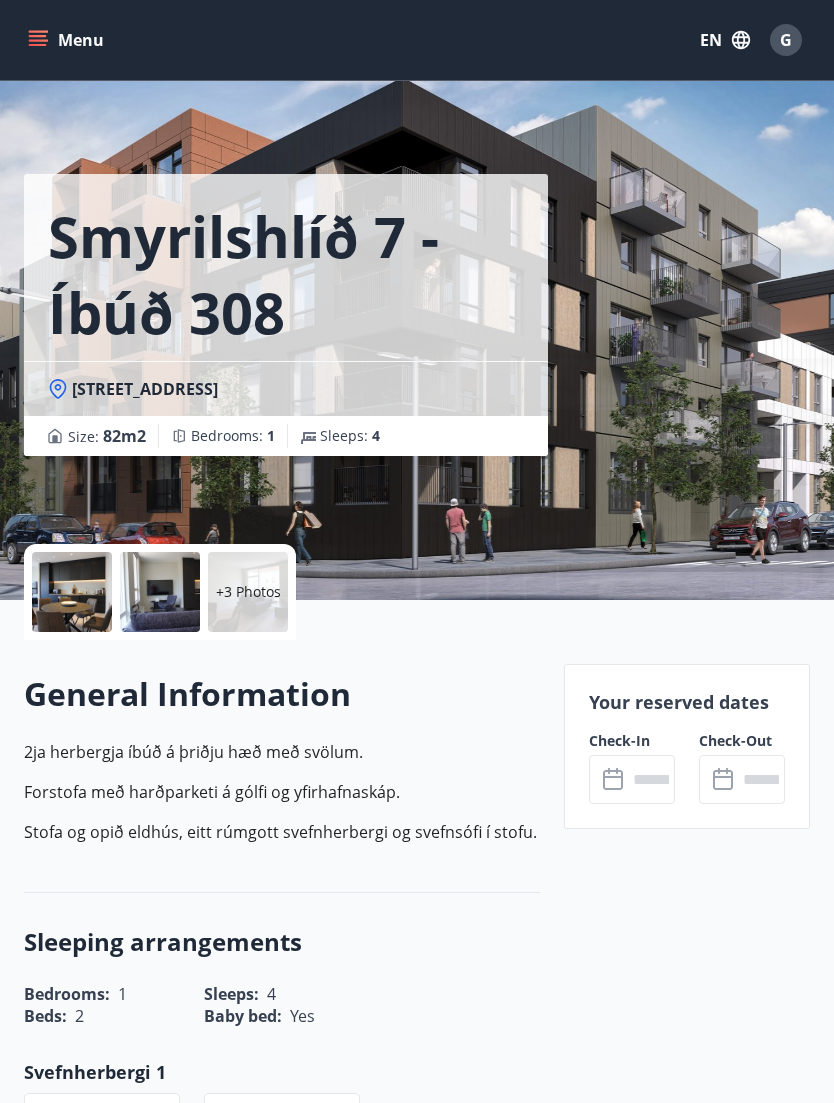 click on "Menu" at bounding box center (68, 40) 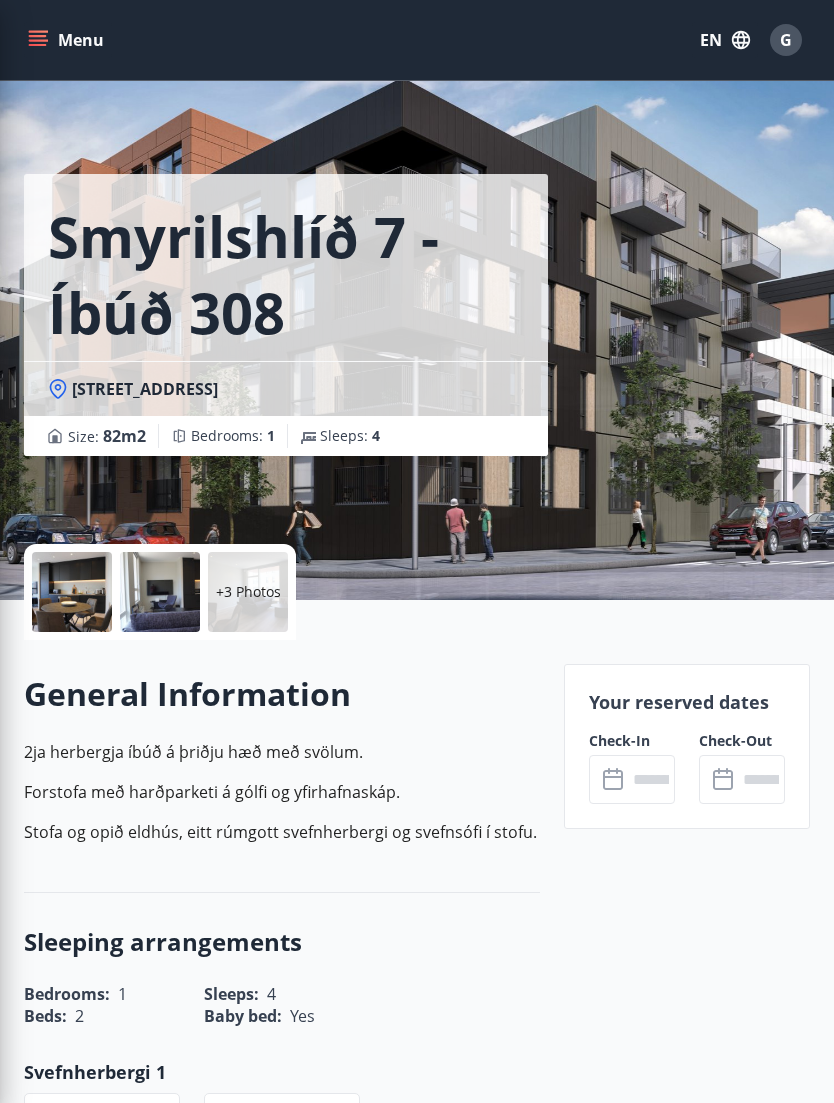 click on "Your reserved dates Check-In ​ ​ Check-Out ​ ​" at bounding box center [687, 2016] 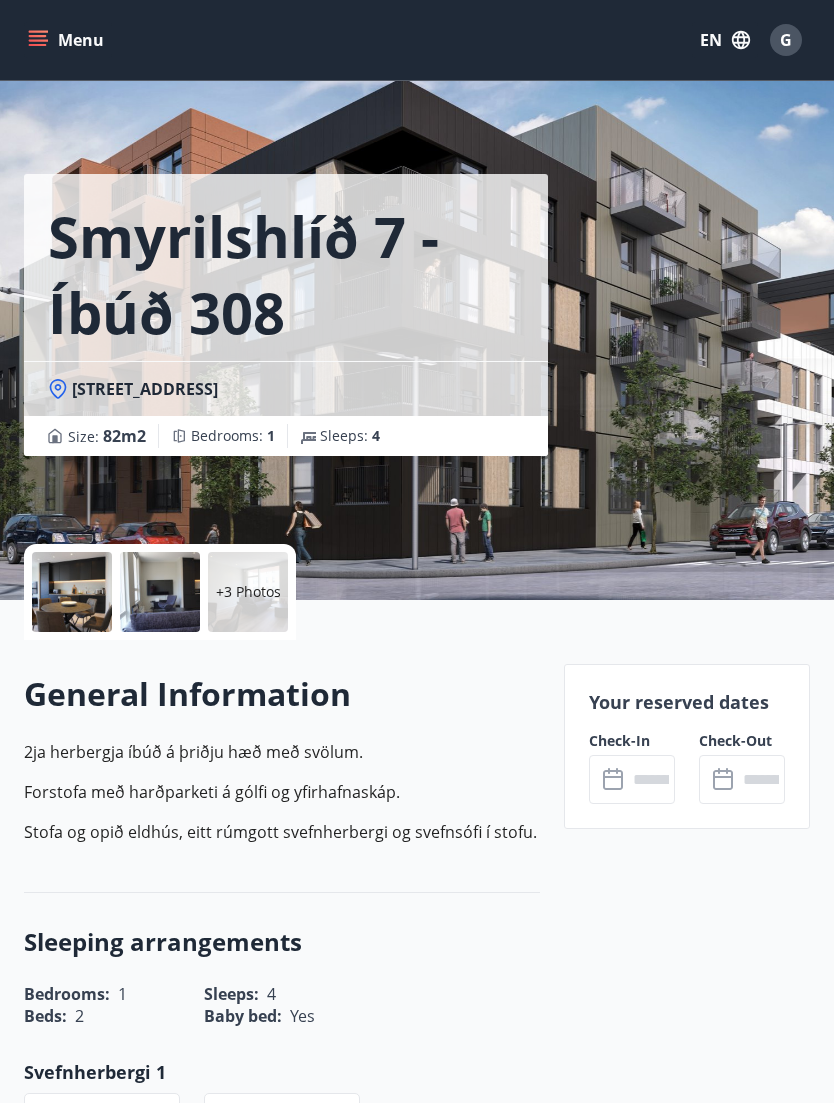 scroll, scrollTop: 64, scrollLeft: 0, axis: vertical 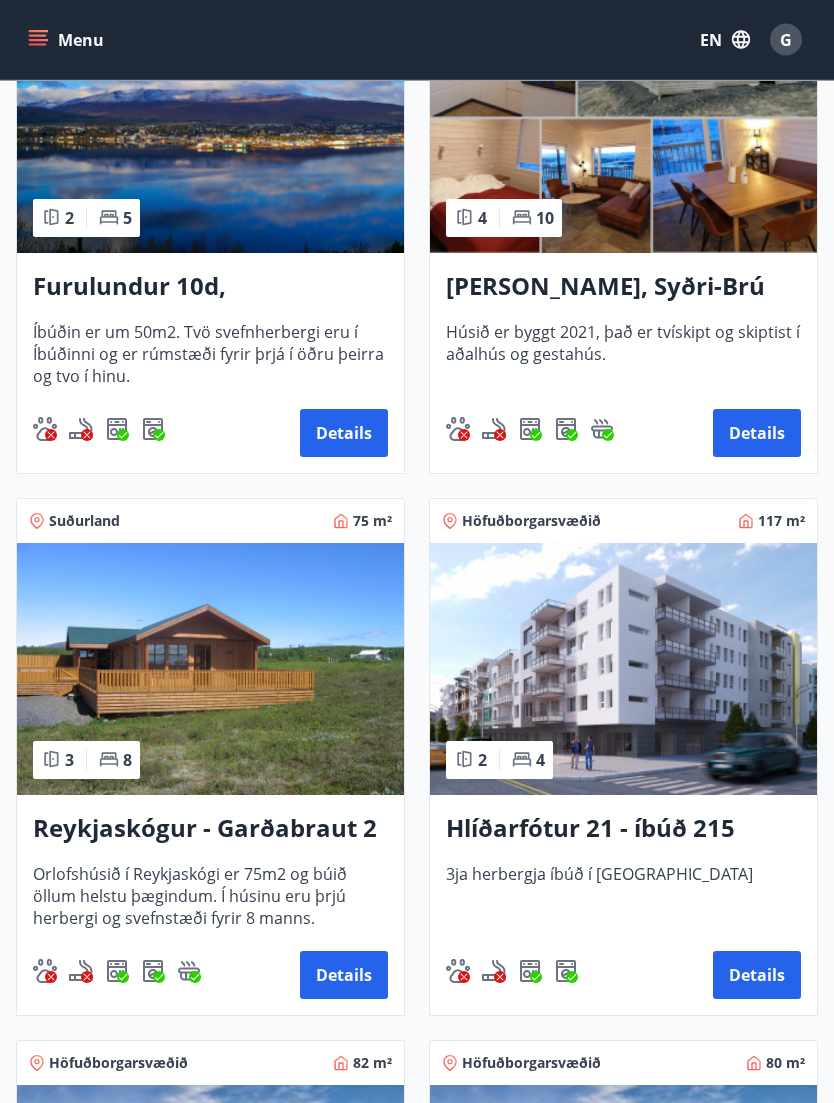 click at bounding box center (623, 670) 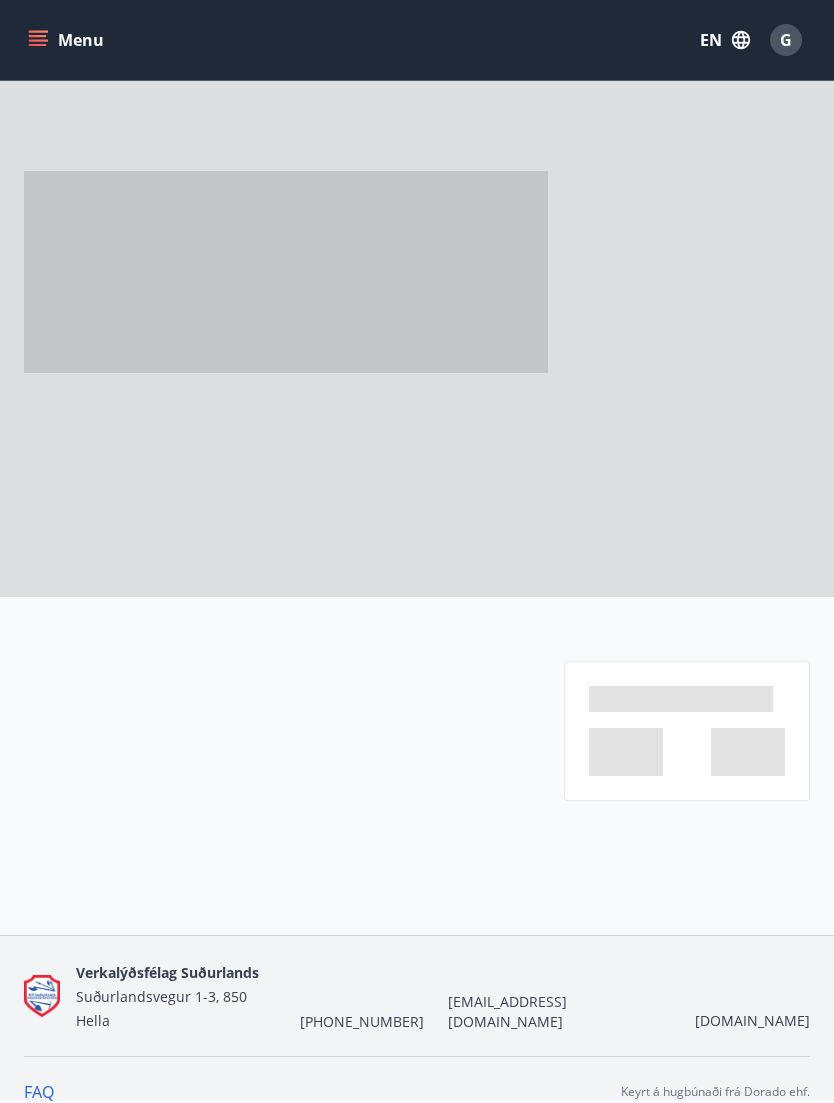 scroll, scrollTop: 0, scrollLeft: 0, axis: both 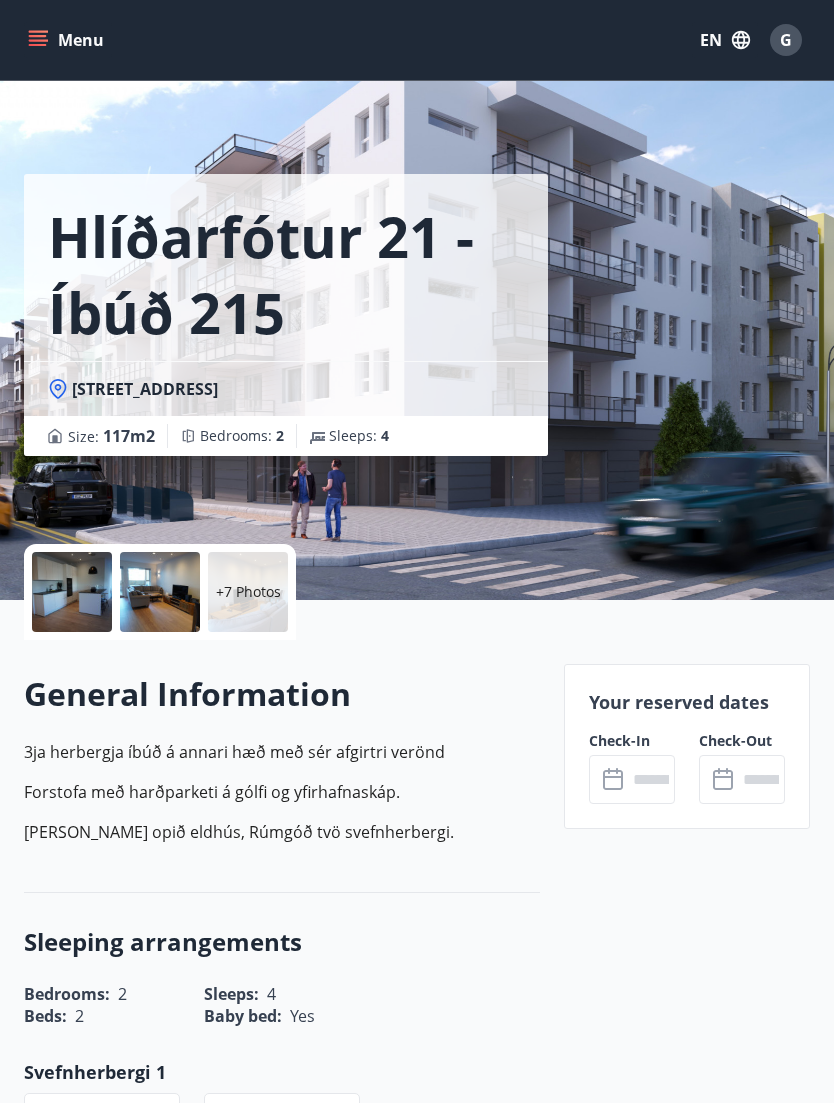 click at bounding box center (761, 779) 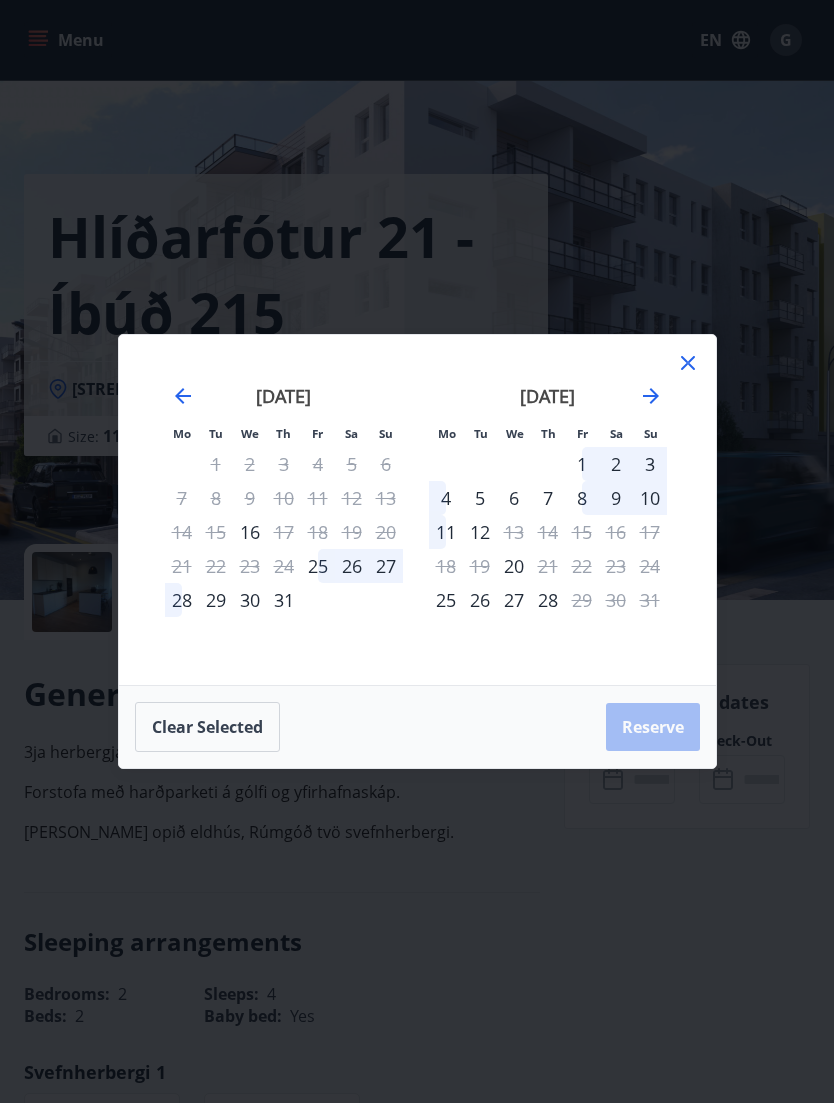click 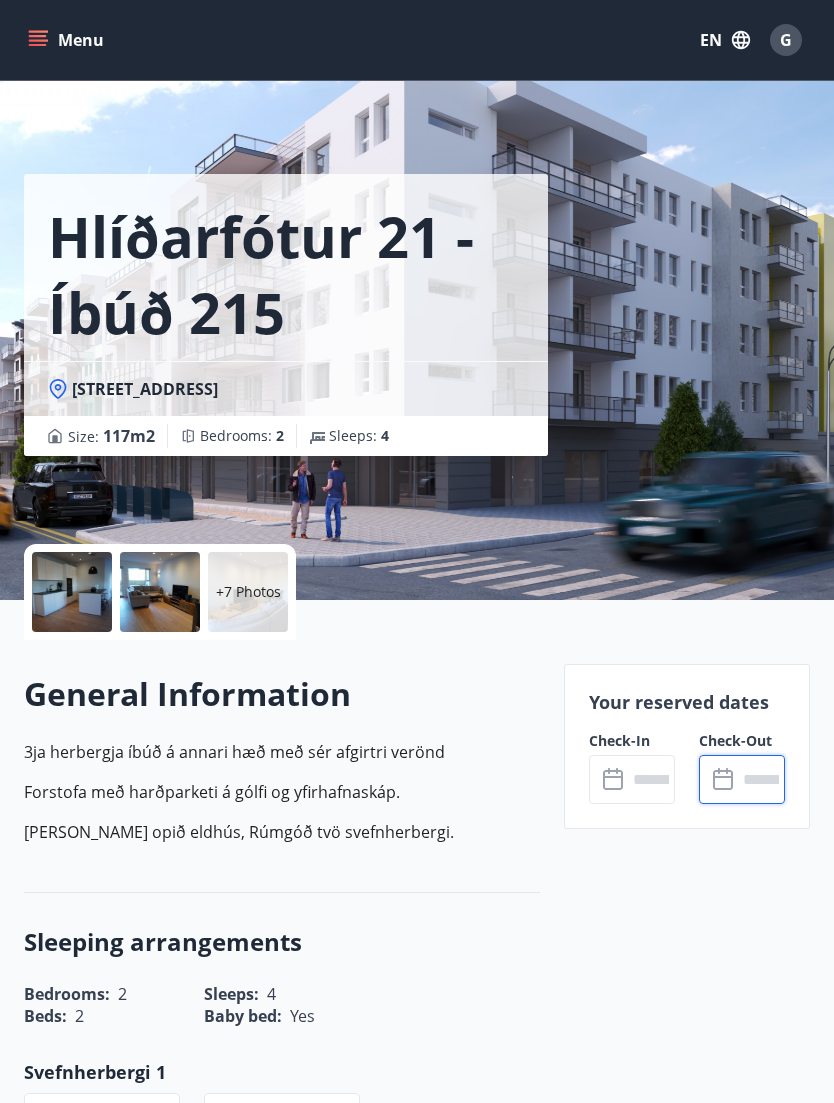 click on "Menu" at bounding box center (68, 40) 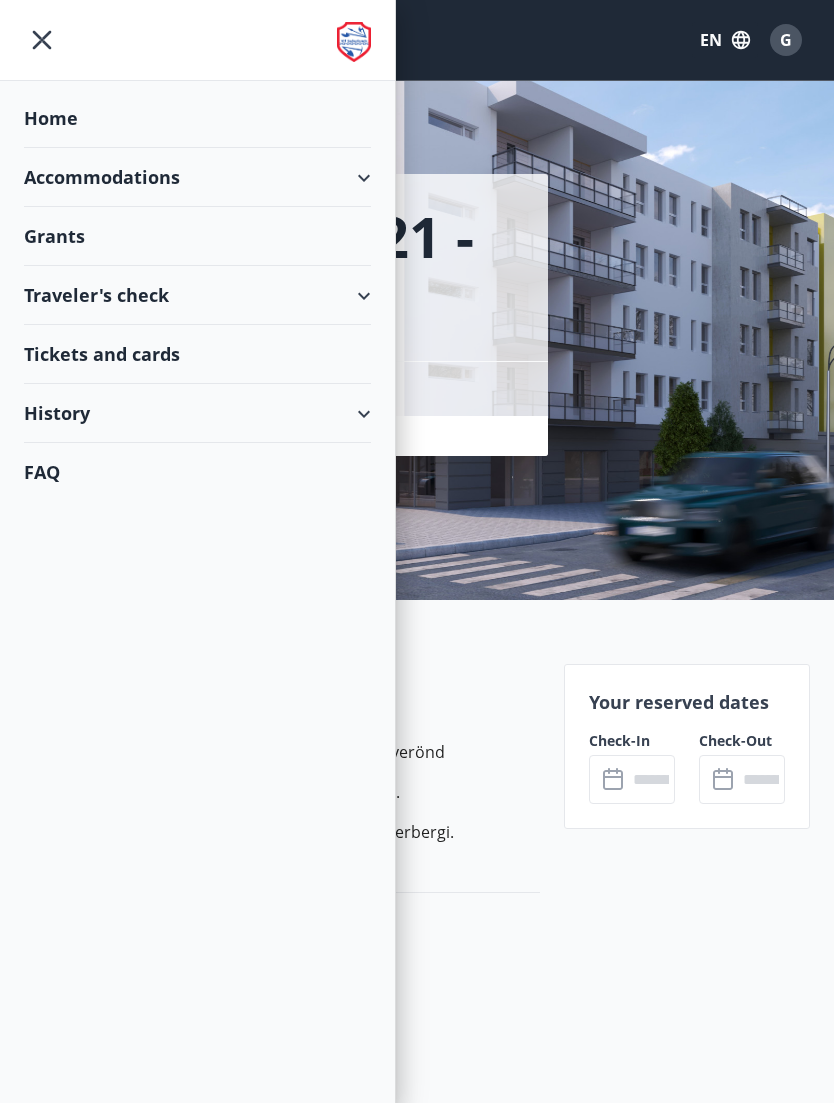 click on "Accommodations" at bounding box center (197, 177) 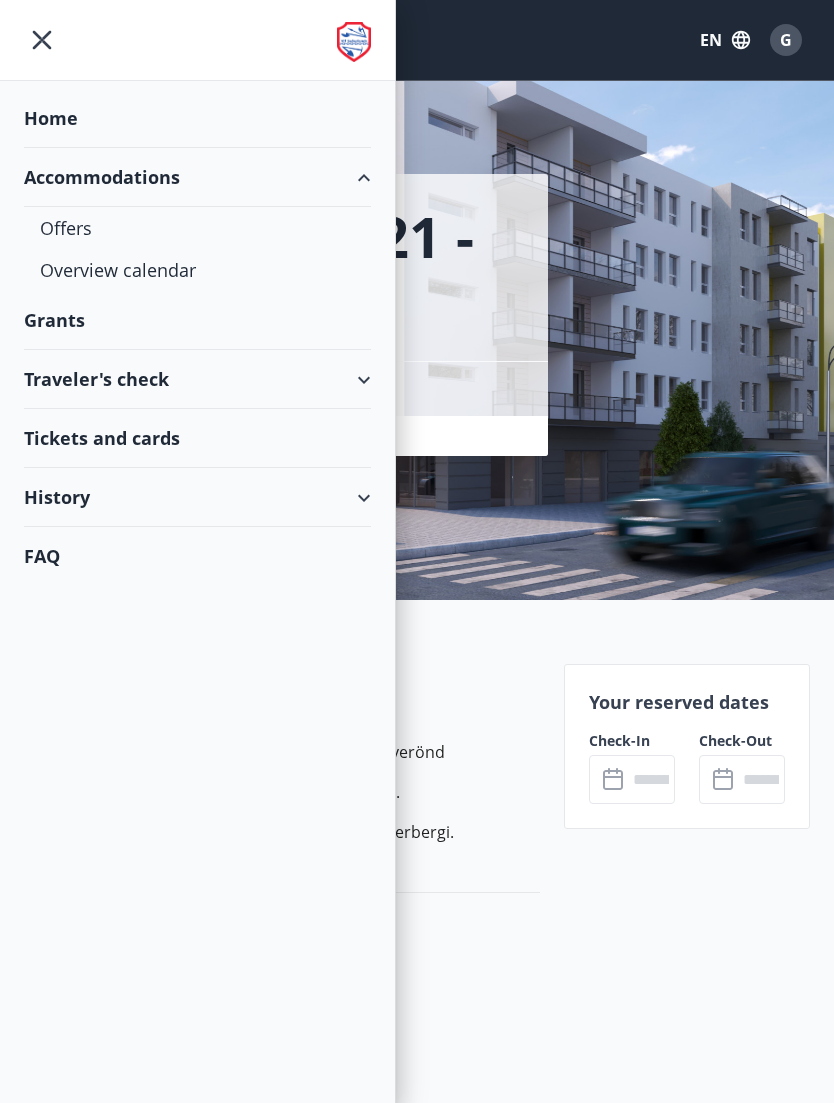 click on "Offers" at bounding box center [197, 228] 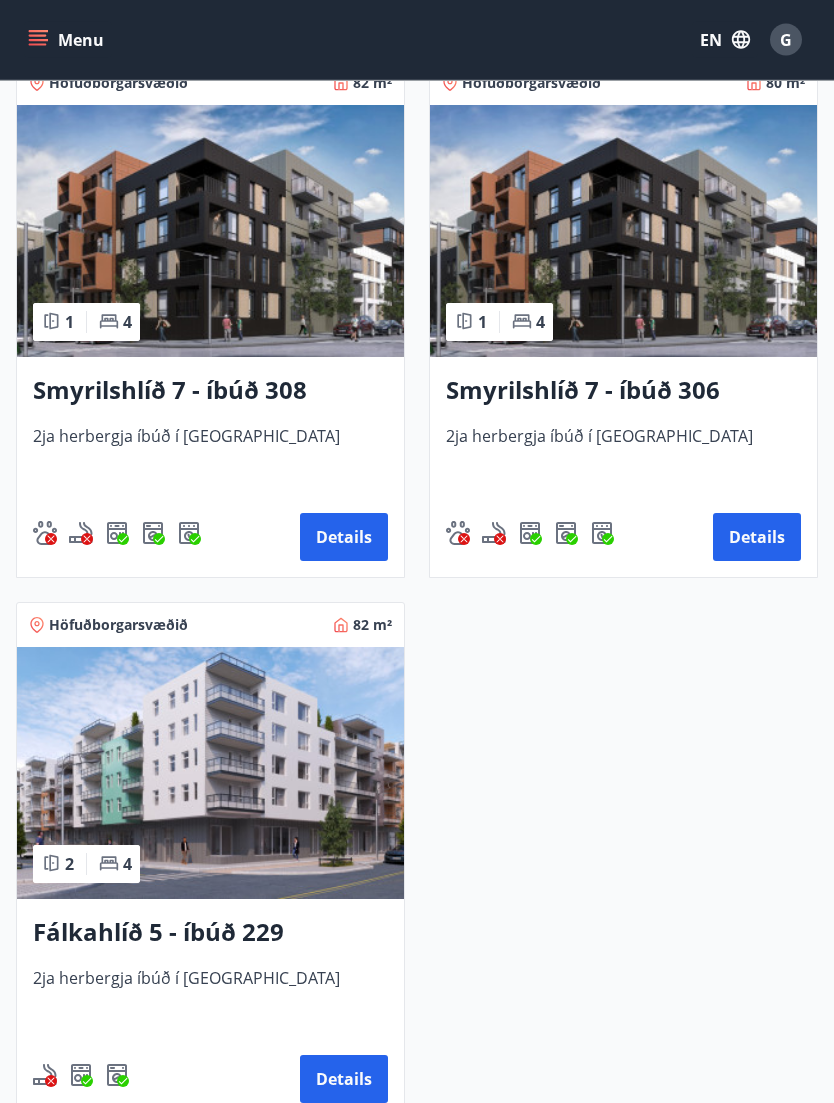 click on "Details" at bounding box center (757, 538) 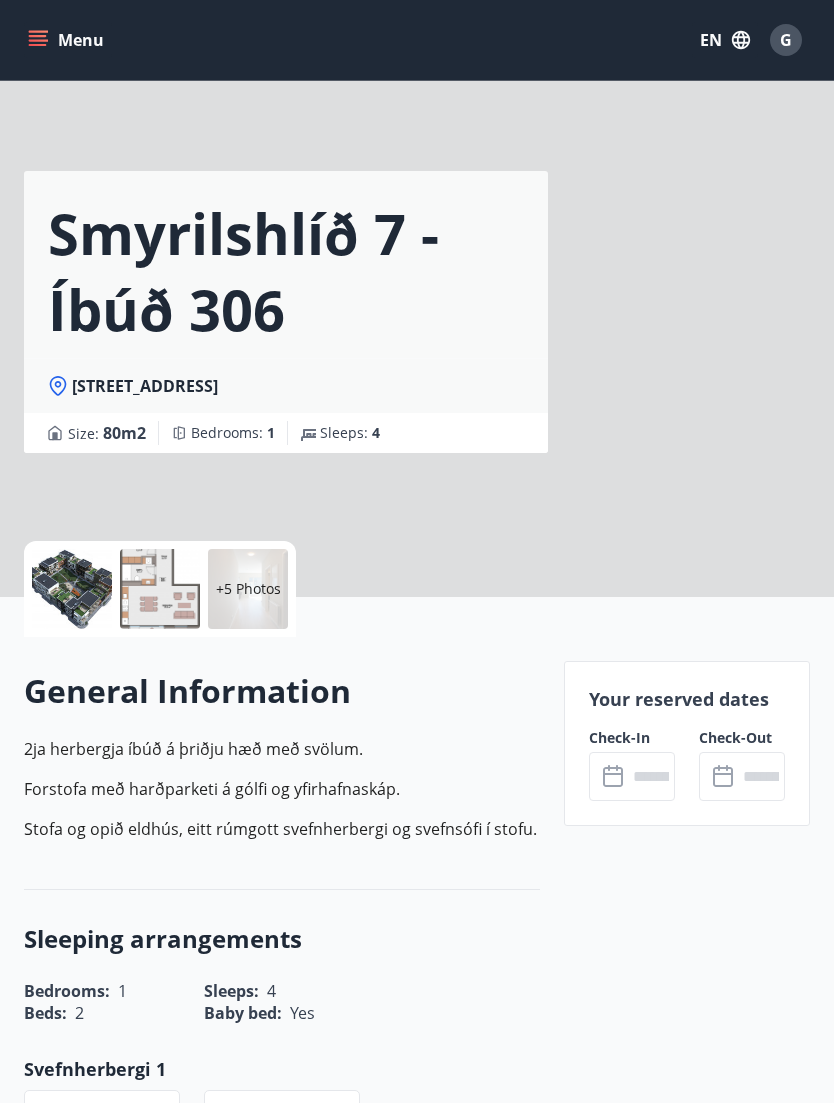 scroll, scrollTop: 0, scrollLeft: 0, axis: both 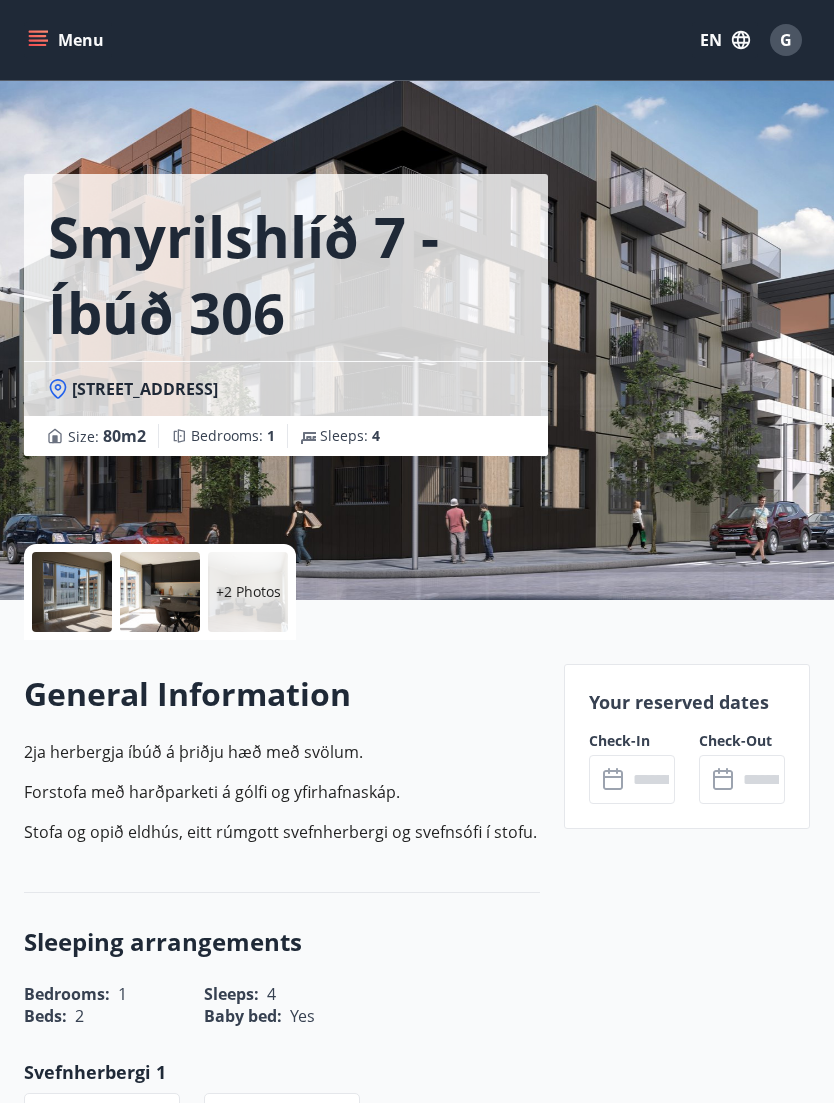 click at bounding box center [761, 779] 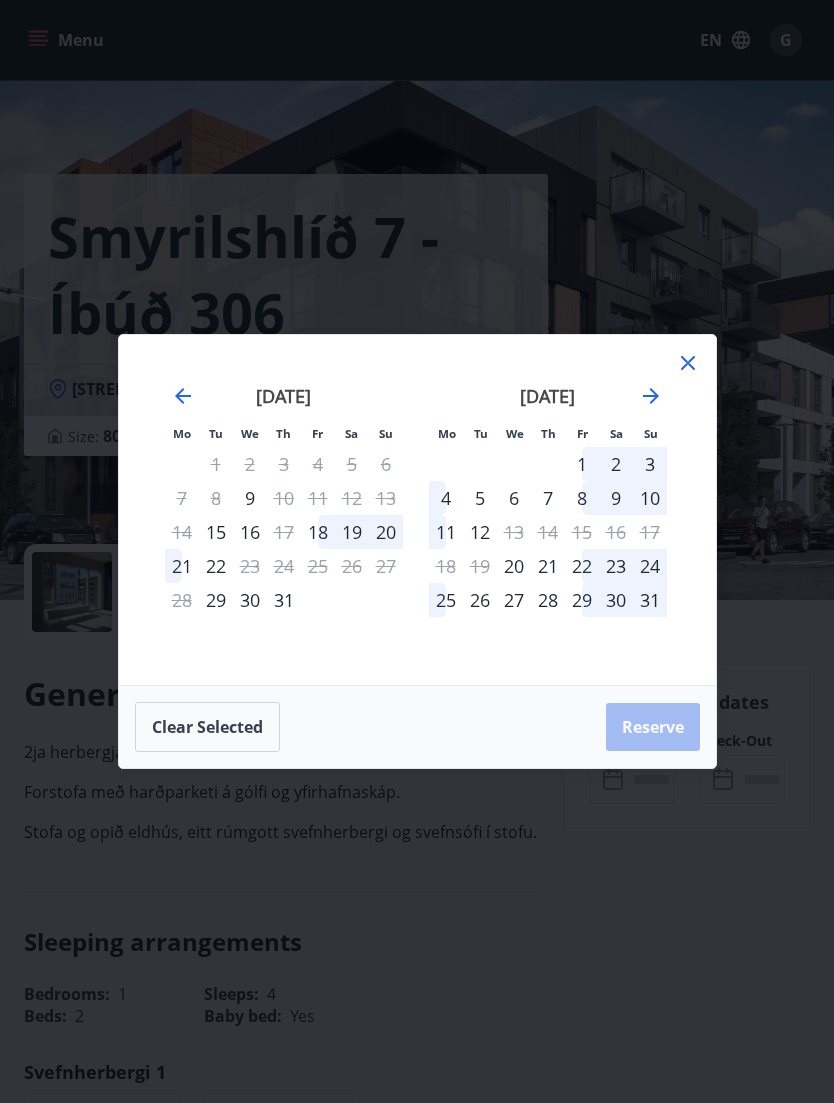 click on "22" at bounding box center [582, 566] 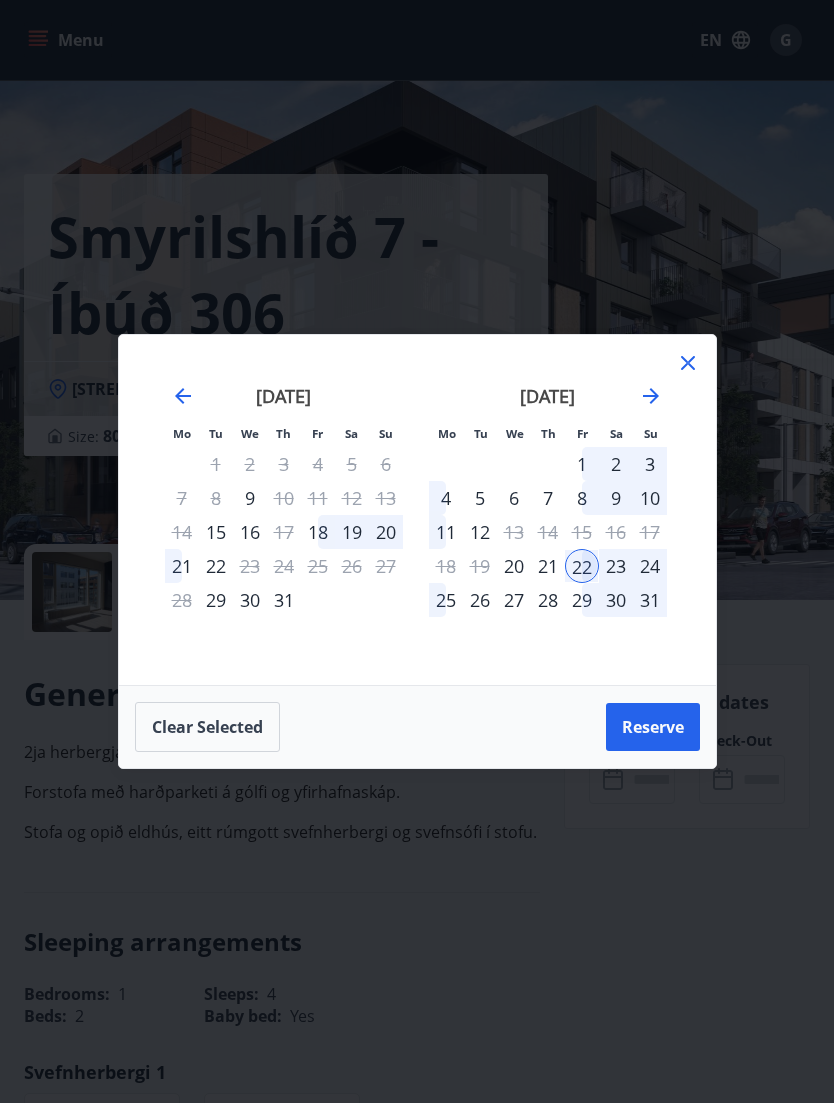 click on "25" at bounding box center [446, 600] 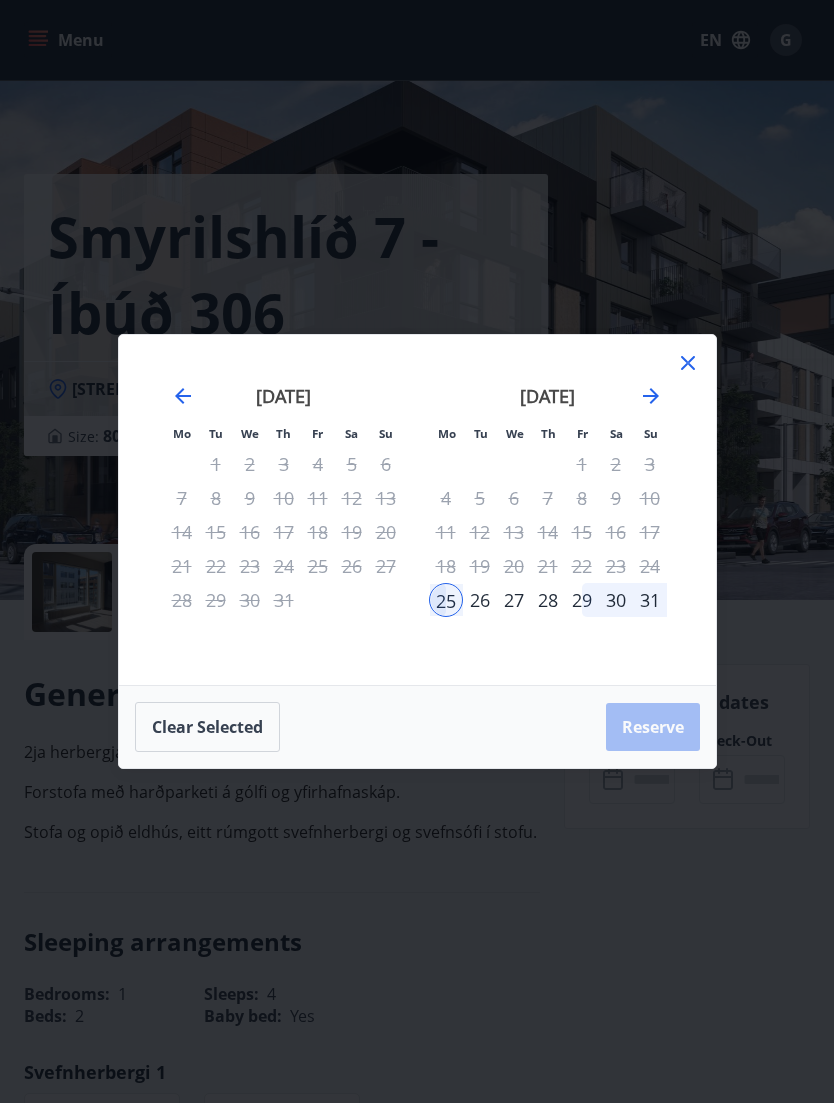 click on "22" at bounding box center [582, 566] 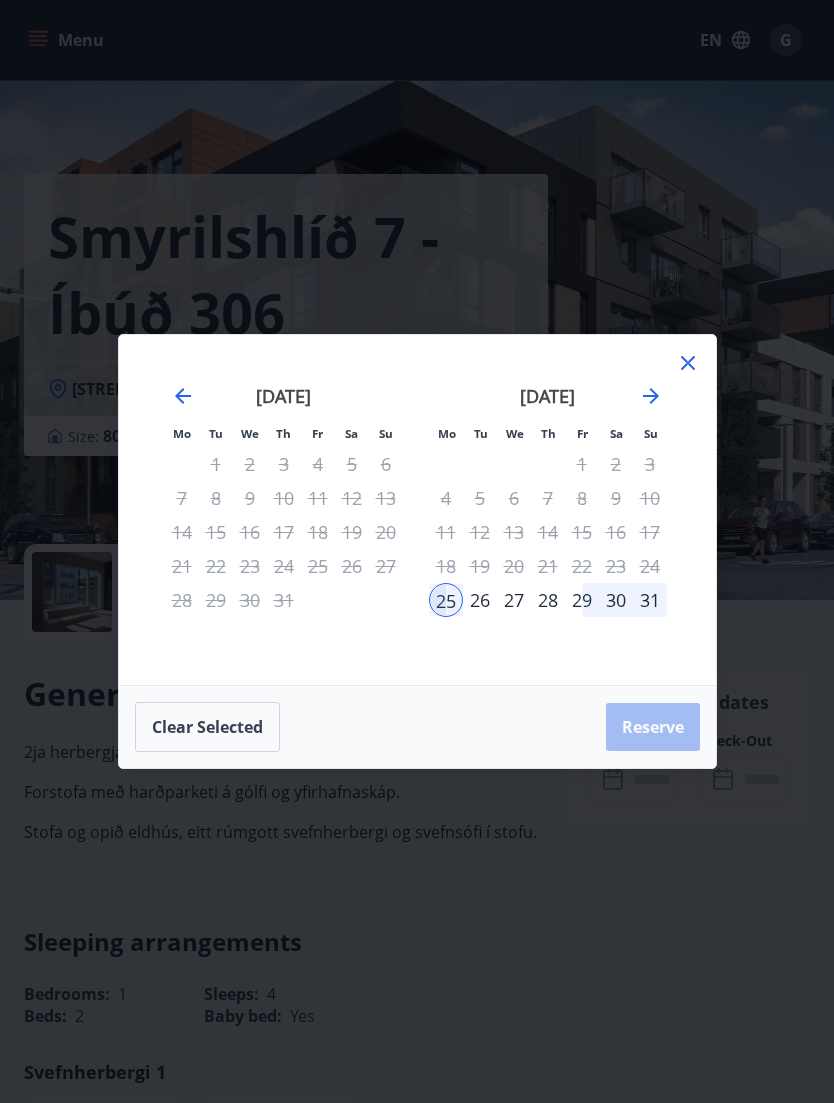 click 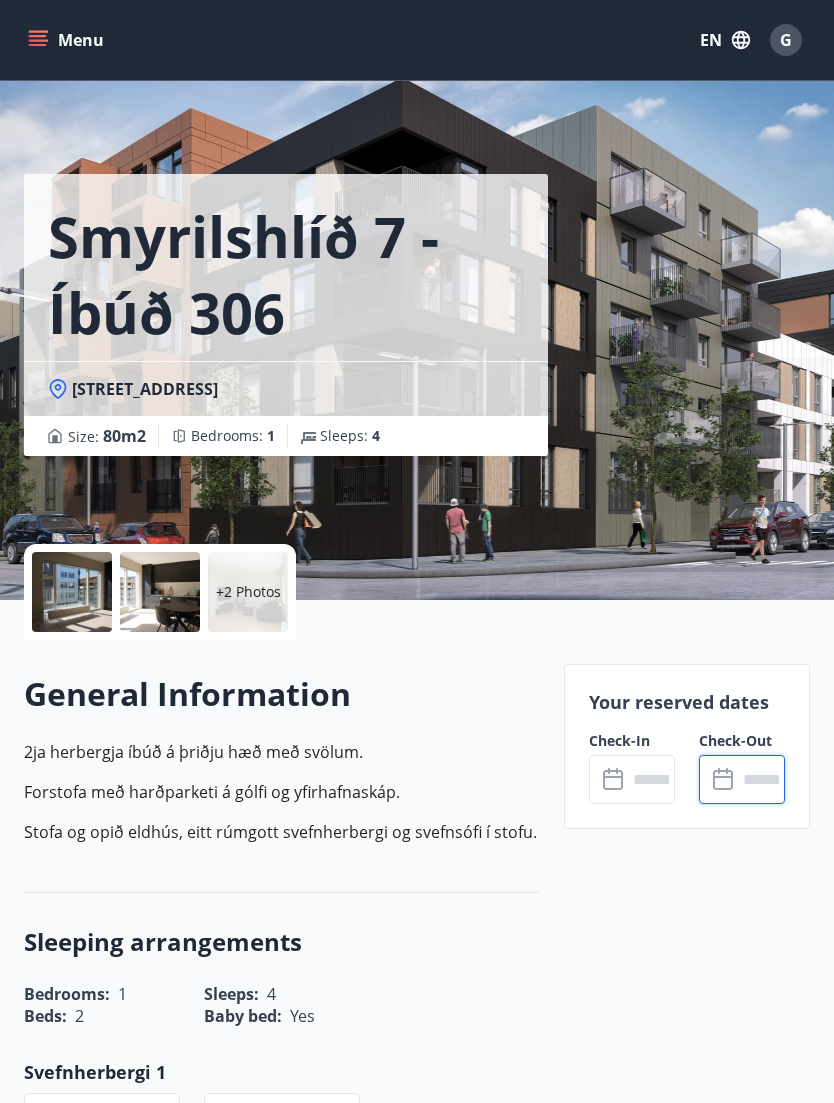 click at bounding box center [761, 779] 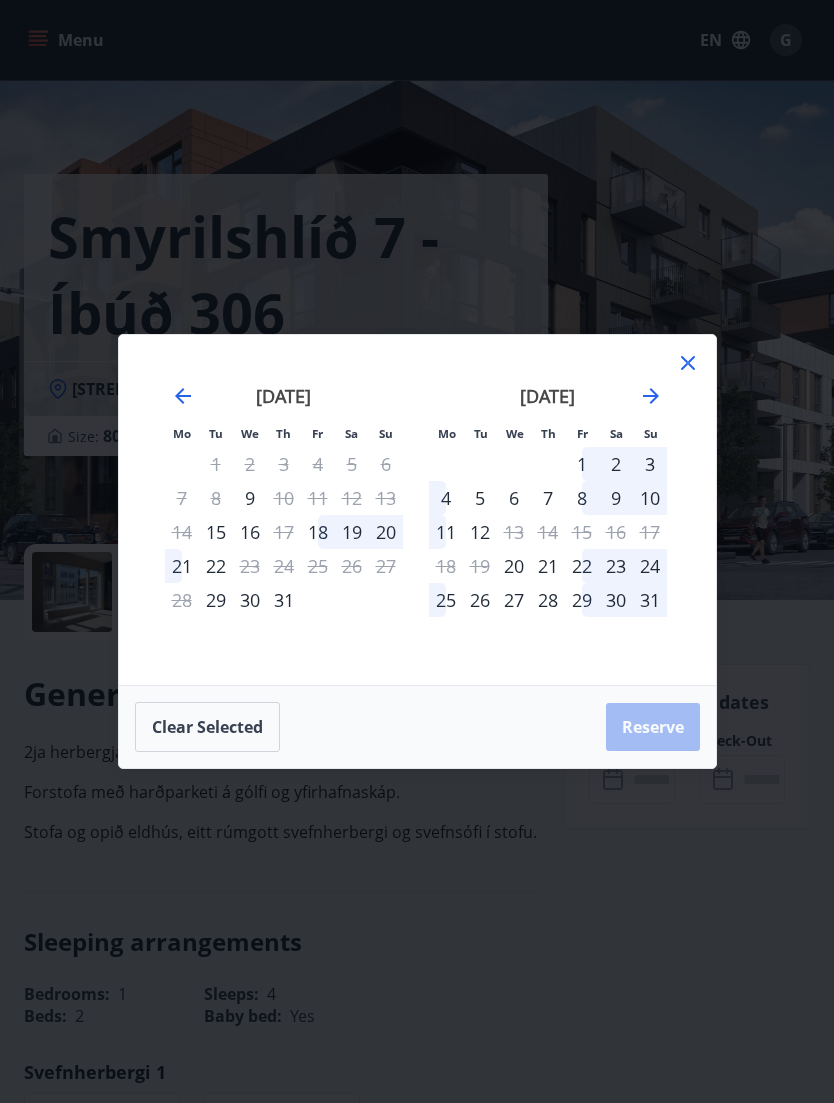 click on "22" at bounding box center [582, 566] 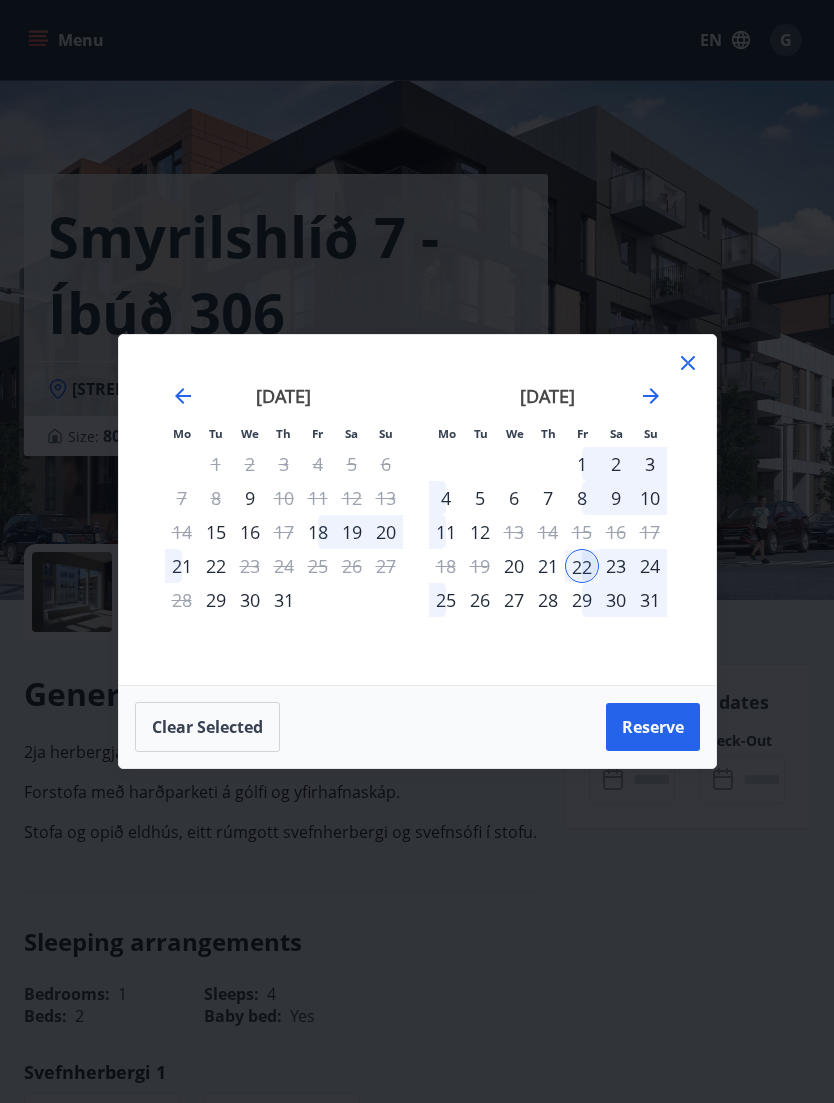 click on "25" at bounding box center (446, 600) 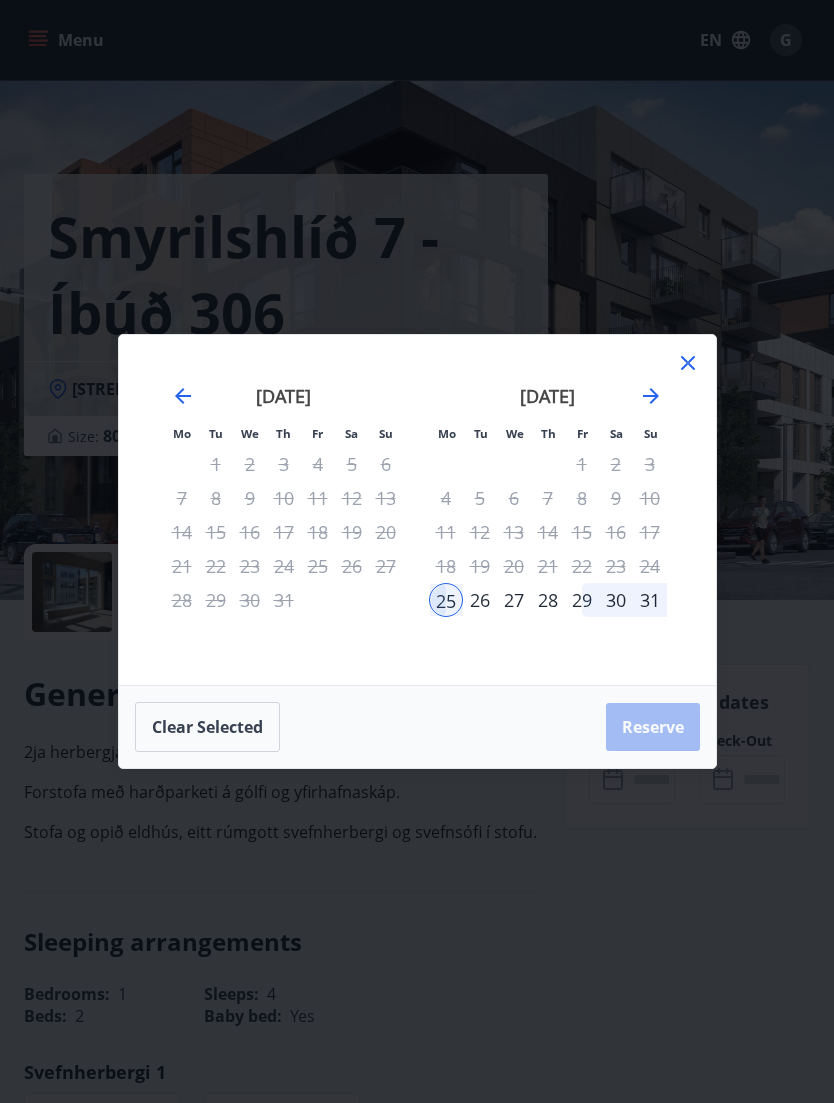 click 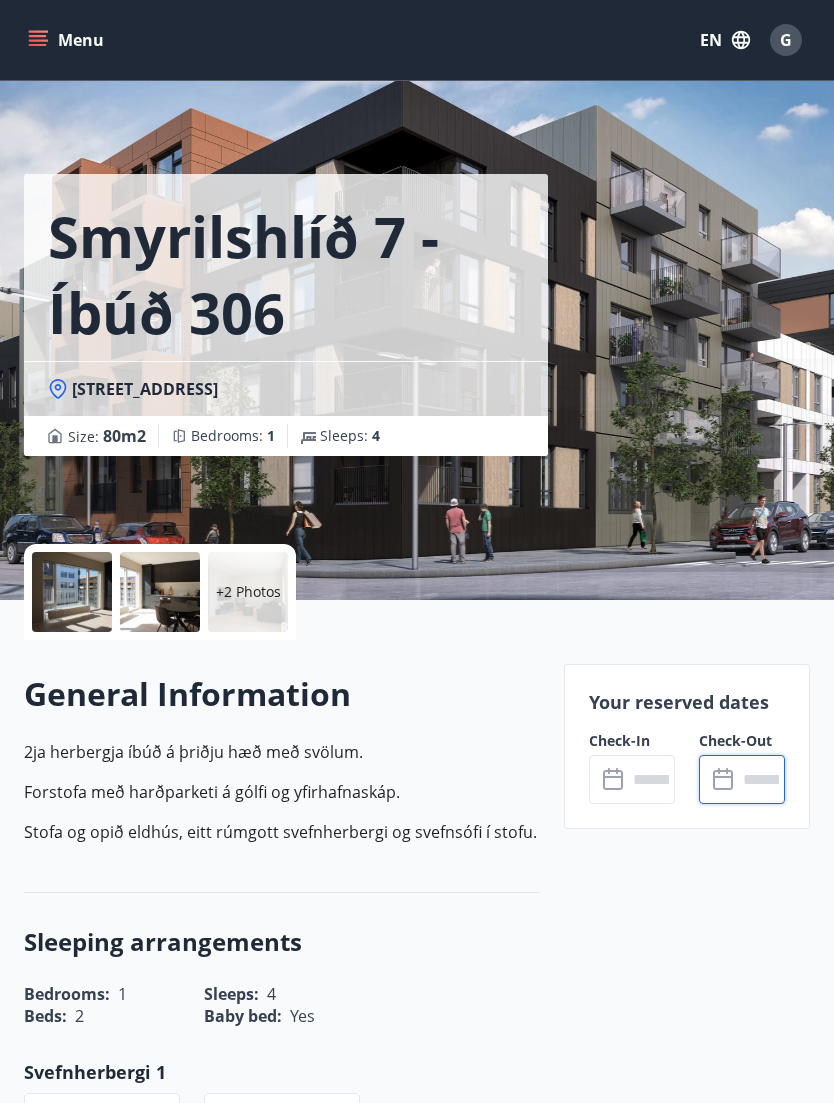 click at bounding box center [651, 779] 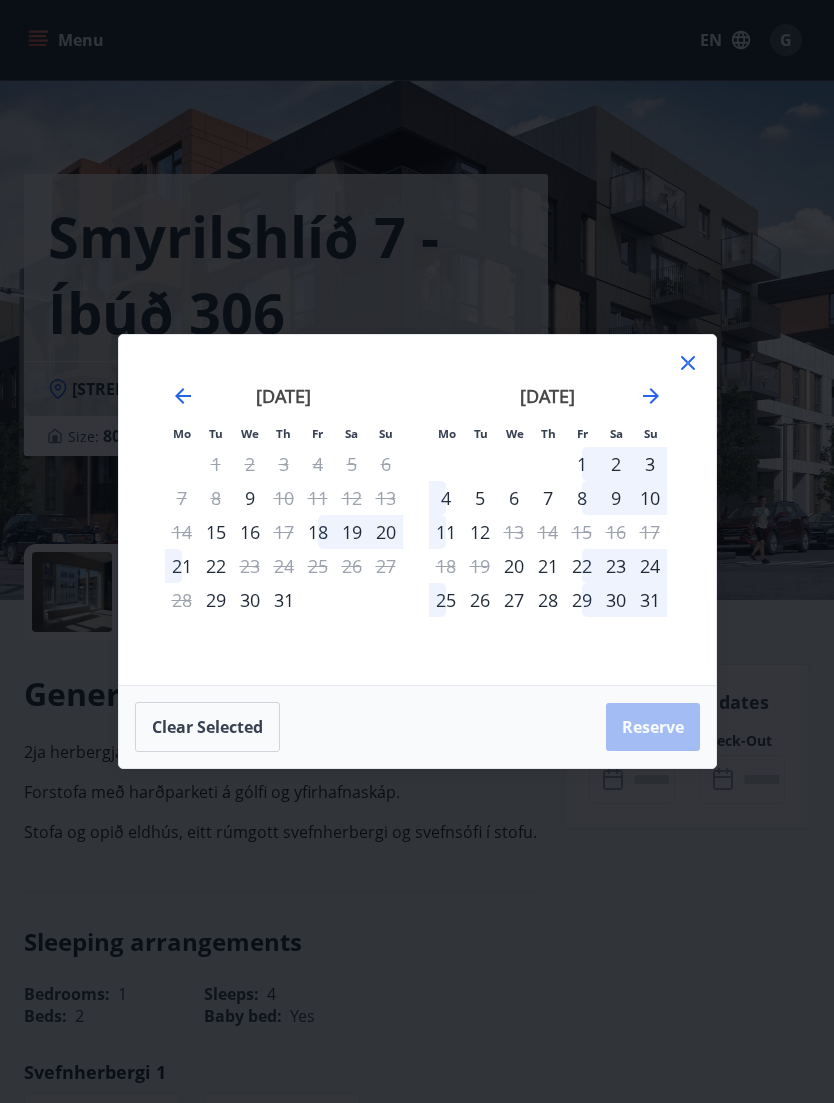 click on "22" at bounding box center (582, 566) 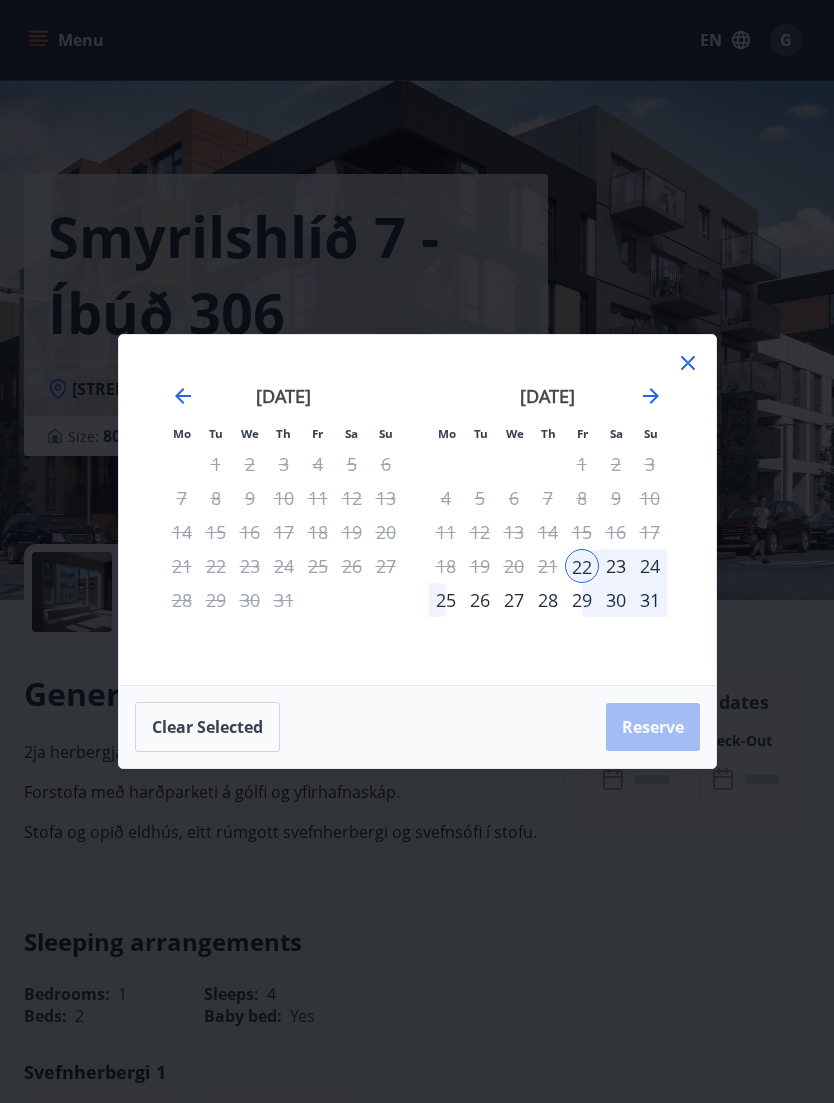 click on "26" at bounding box center (480, 600) 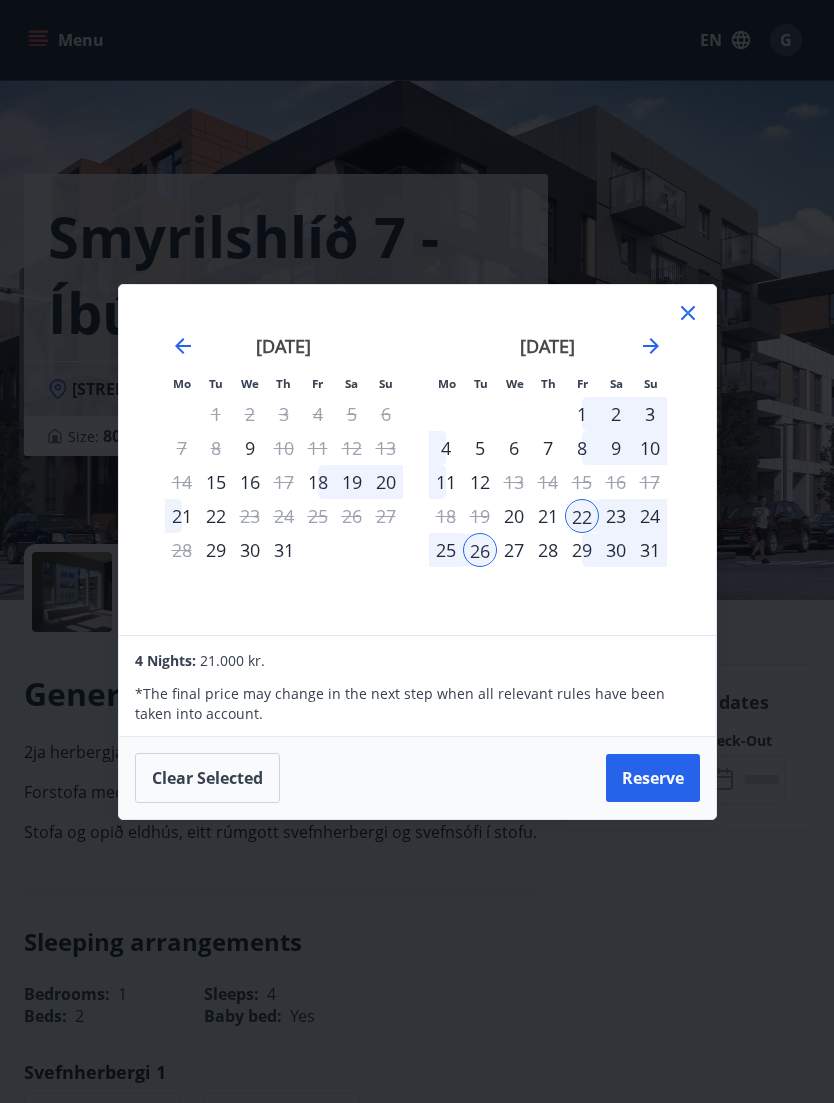 click on "Reserve" at bounding box center (653, 778) 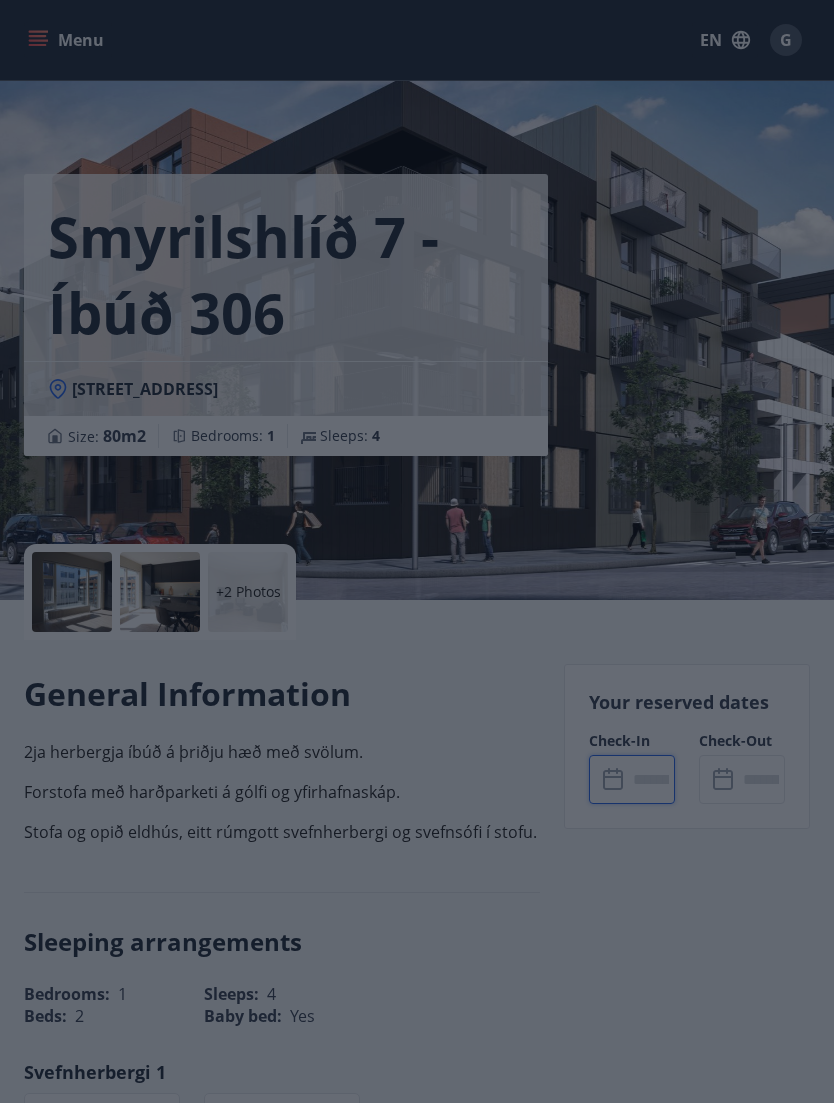 type on "******" 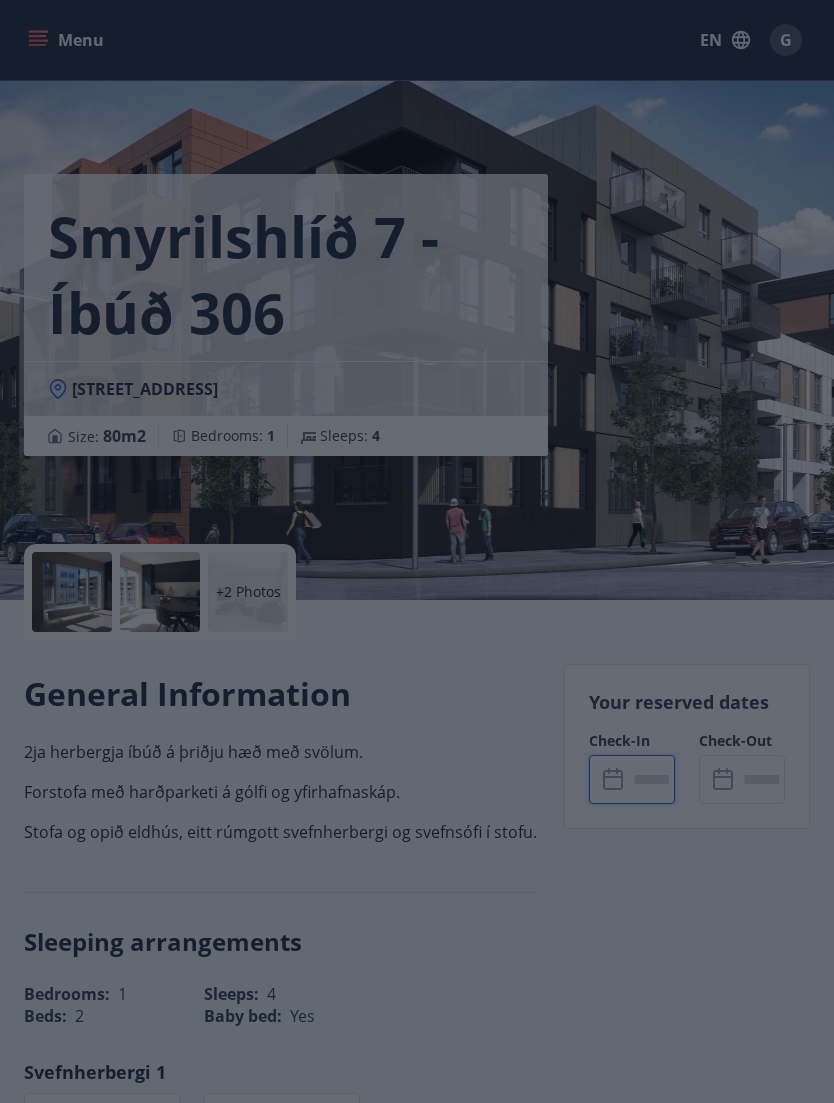 type on "******" 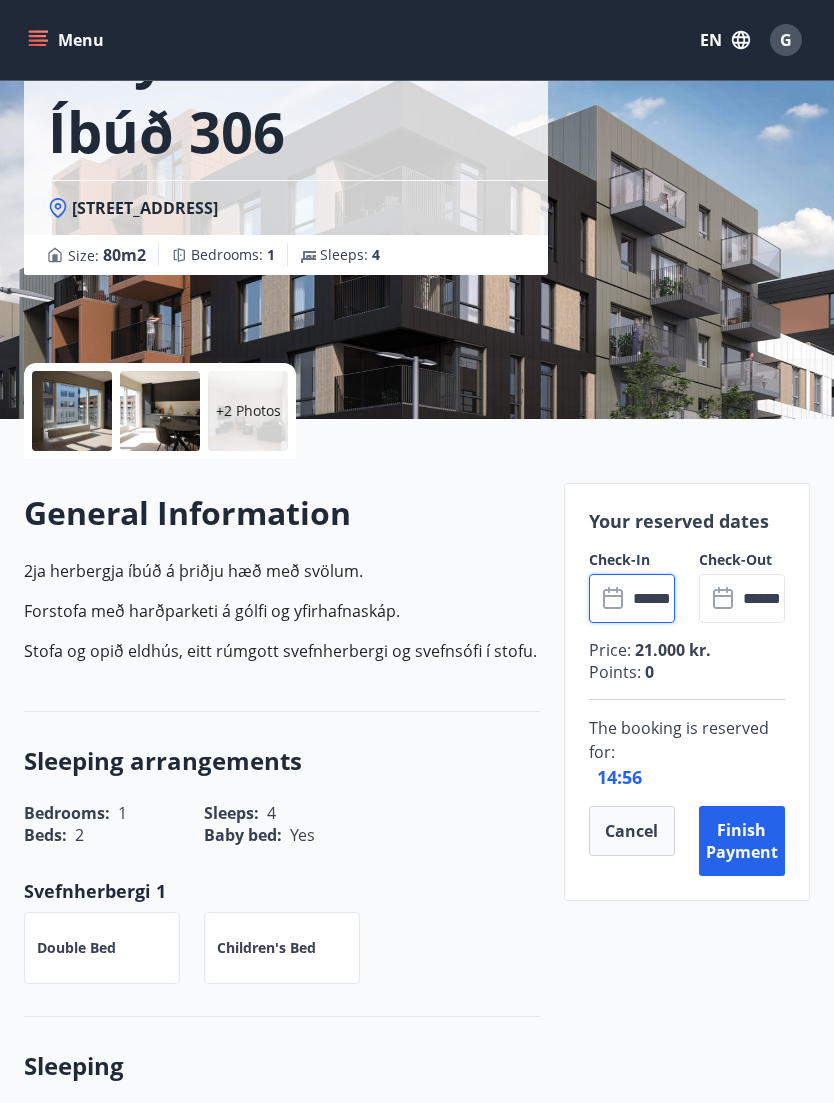 scroll, scrollTop: 172, scrollLeft: 0, axis: vertical 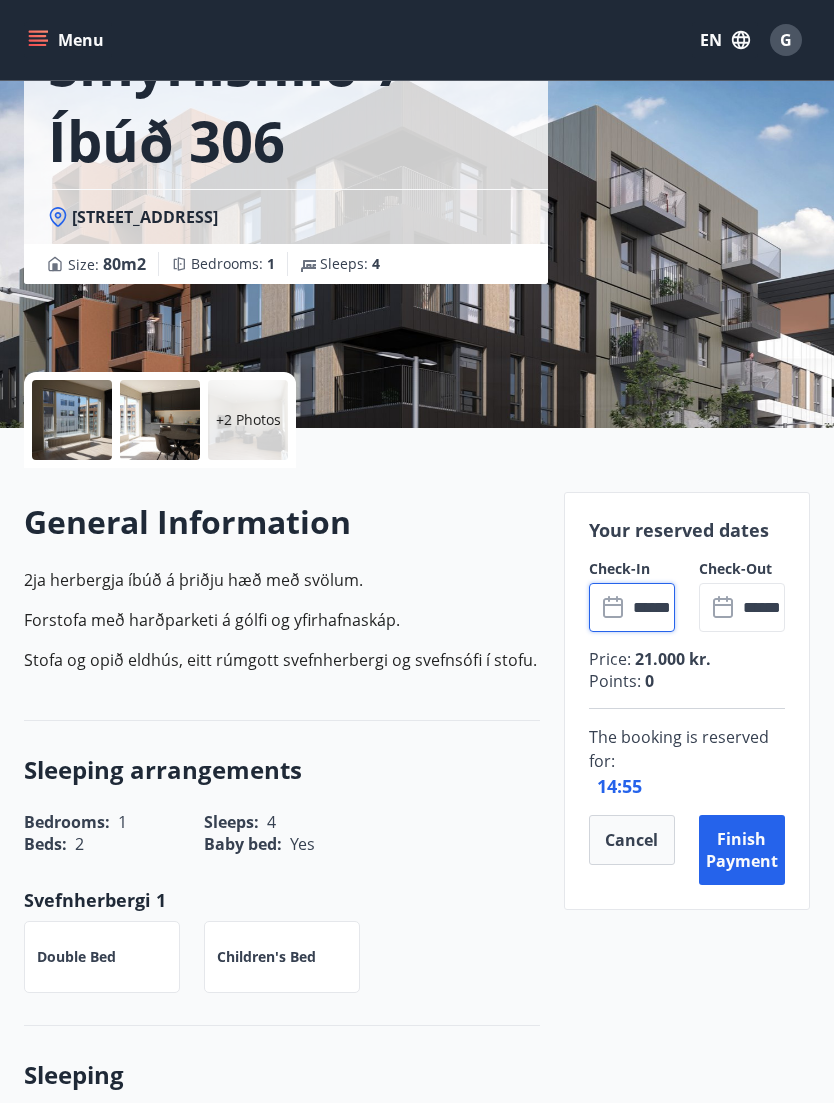 click on "Finish payment" at bounding box center (742, 850) 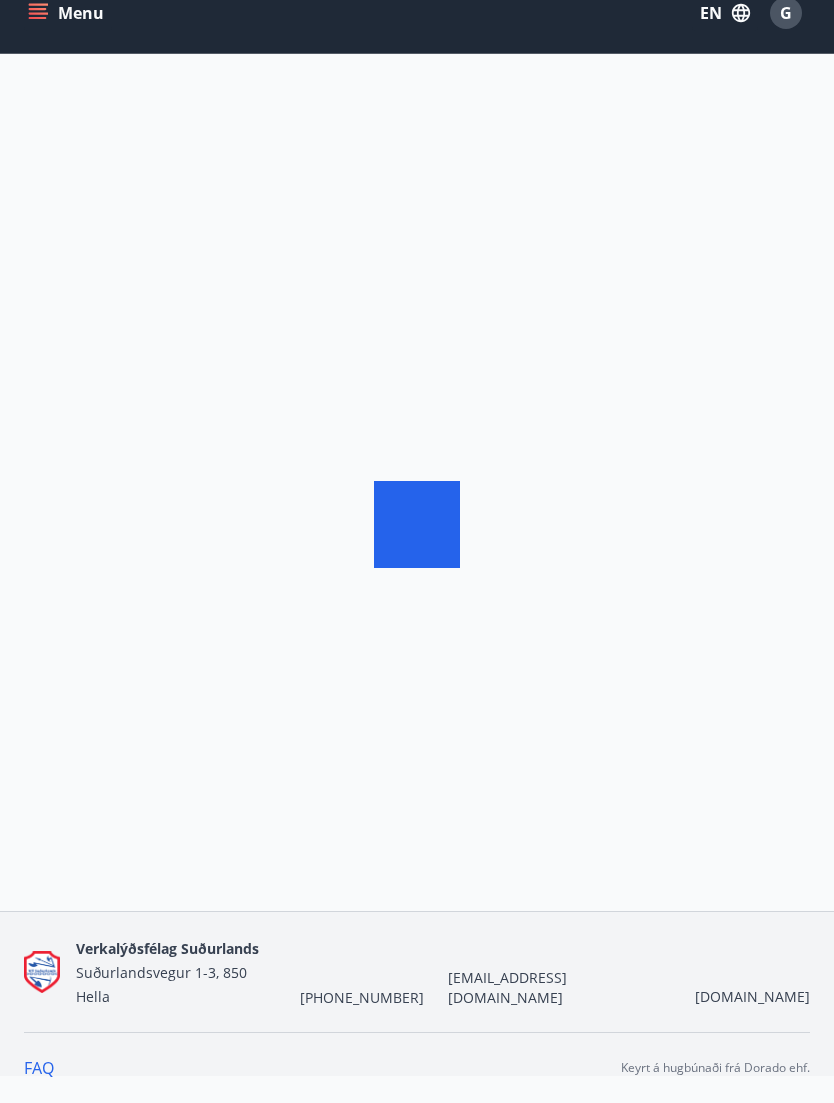scroll, scrollTop: 3, scrollLeft: 0, axis: vertical 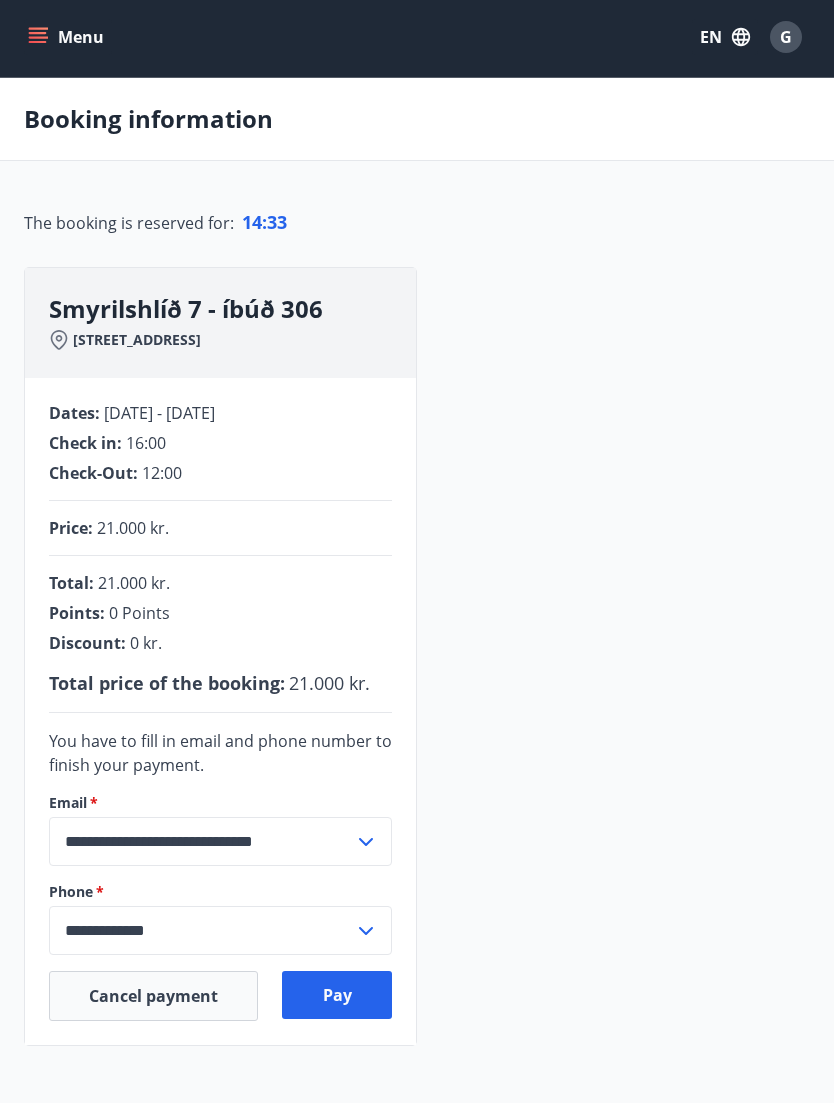 click on "Pay" at bounding box center (337, 995) 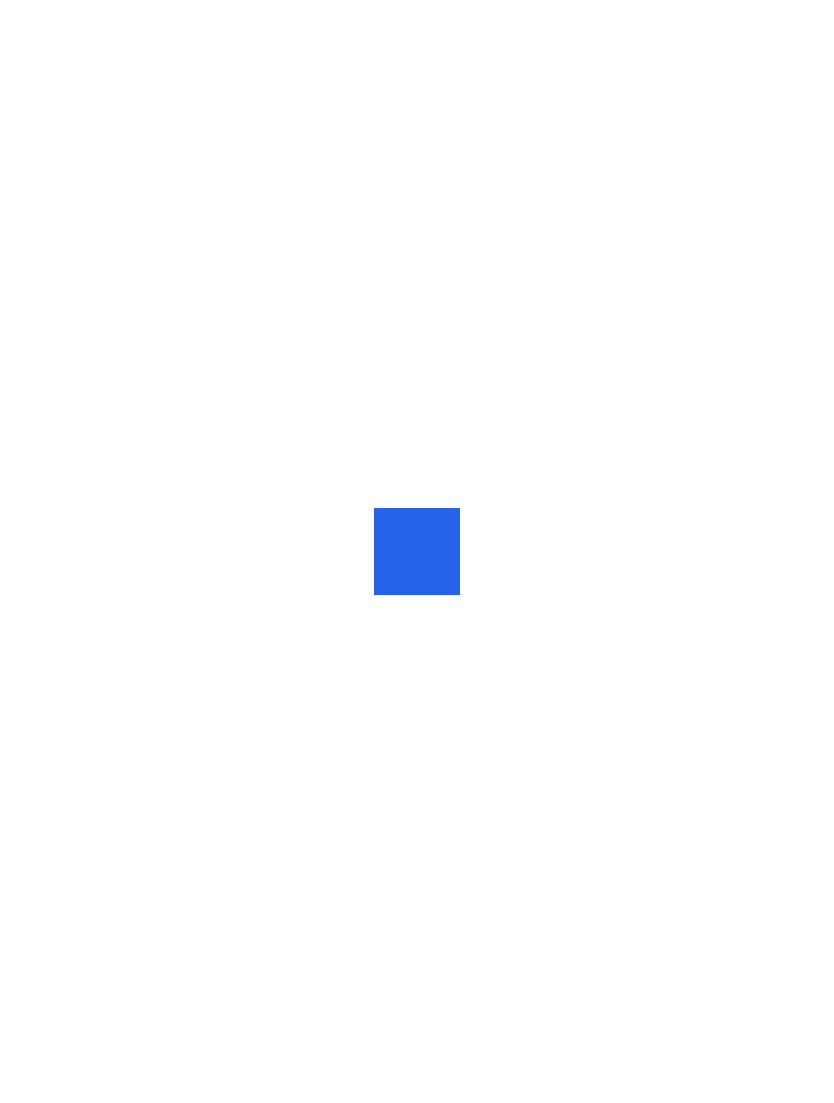 scroll, scrollTop: 0, scrollLeft: 0, axis: both 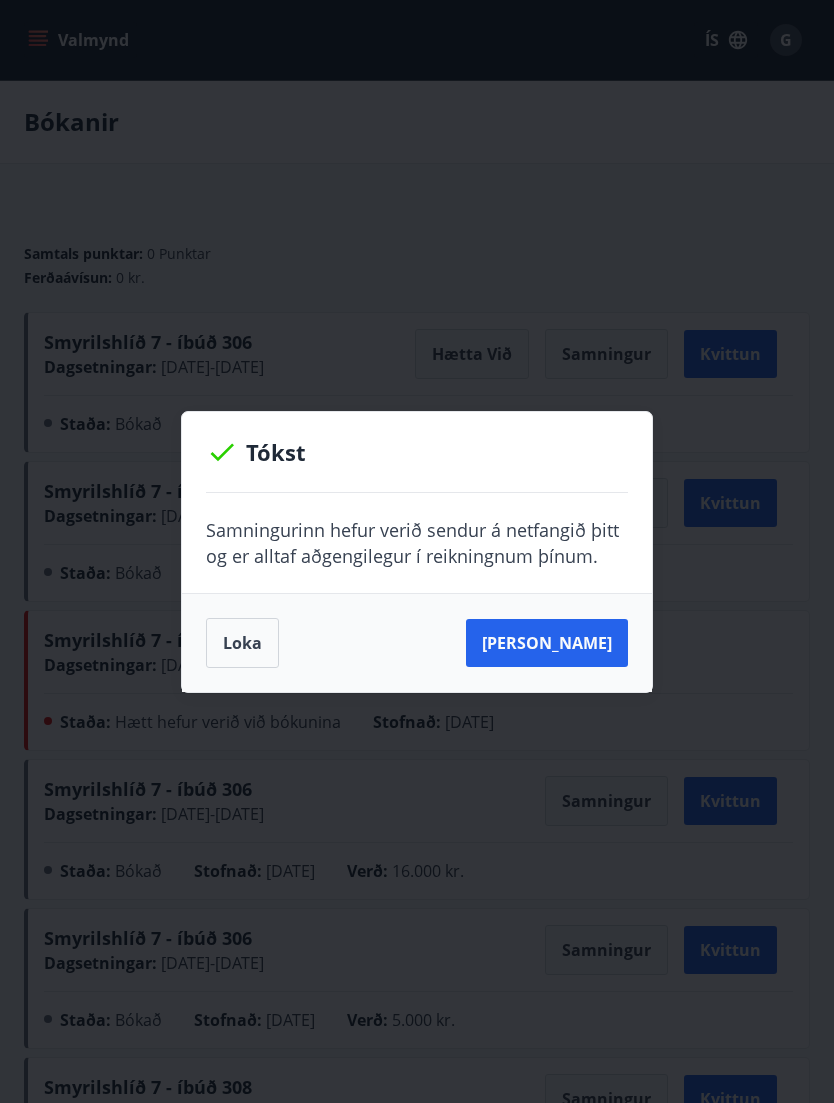 click on "Loka" at bounding box center (242, 643) 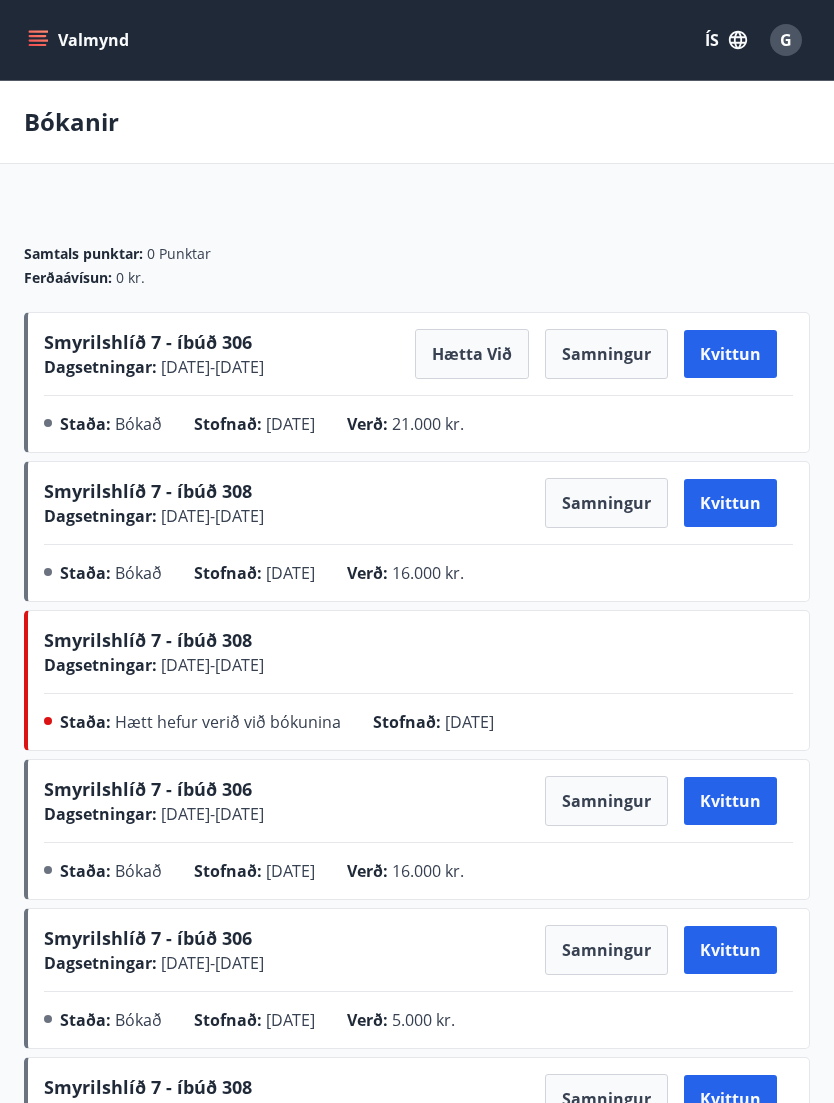 click on "Valmynd" at bounding box center [80, 40] 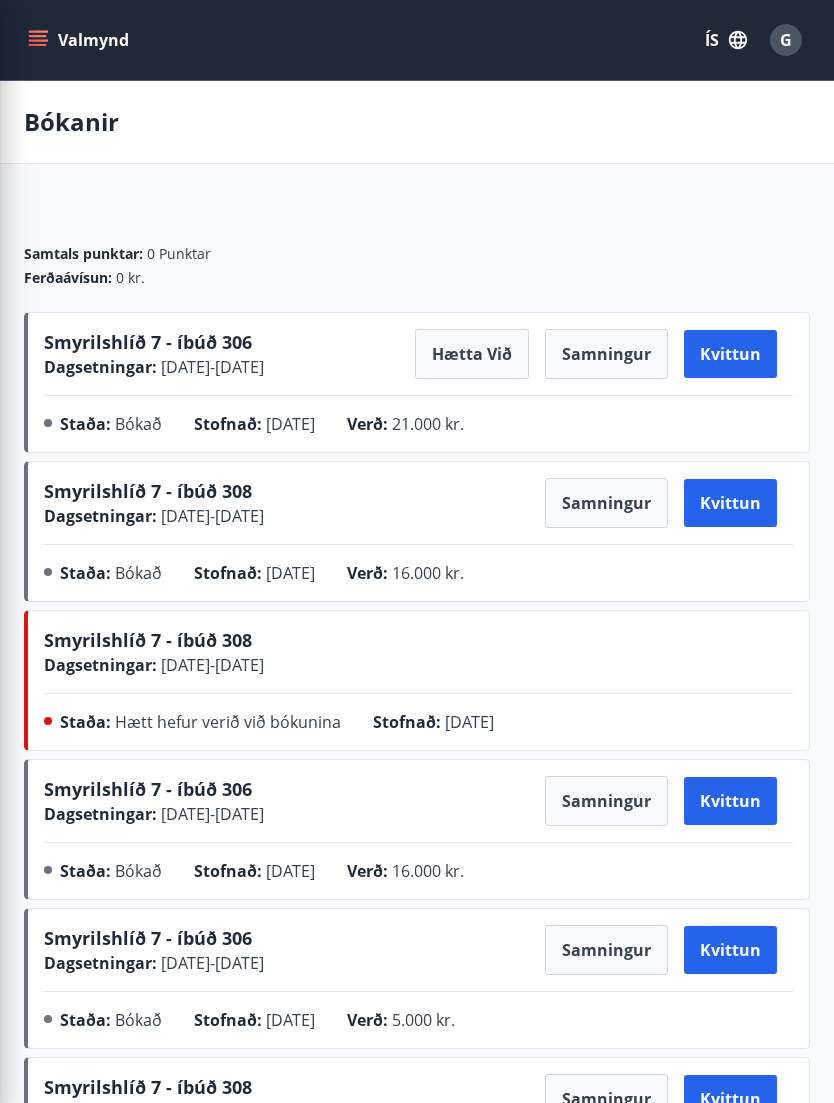 click on "Bókanir Samtals punktar : 0   Punktar Ferðaávísun : 0 kr. Smyrilshlíð 7 - íbúð 306 Dagsetningar : [DATE]  -  [DATE] Hætta við Samningur Kvittun Staða : Bókað Stofnað : [DATE] Verð : 21.000 kr. Smyrilshlíð 7 - íbúð 308 Dagsetningar : [DATE]  -  [DATE] Samningur Kvittun Staða : Bókað Stofnað : [DATE] Verð : 16.000 kr. Smyrilshlíð 7 - íbúð 308 Dagsetningar : [DATE]  -  [DATE] Staða : Hætt hefur verið við bókunina Stofnað : [DATE] Smyrilshlíð 7 - íbúð 306 Dagsetningar : [DATE]  -  [DATE] Samningur Kvittun Staða : Bókað Stofnað : [DATE] Verð : 16.000 kr. Smyrilshlíð 7 - íbúð 306 Dagsetningar : [DATE]  -  [DATE] Samningur Kvittun Staða : Bókað Stofnað : [DATE] Verð : 5.000 kr. Smyrilshlíð 7 - íbúð 308 Dagsetningar : [DATE]  -  [DATE] Samningur Kvittun Staða : Bókað Stofnað : [DATE] Verð : 16.000 kr. Smyrilshlíð 7 - íbúð 306 Dagsetningar : [DATE]  -  [DATE] [GEOGRAPHIC_DATA]" at bounding box center (417, 1463) 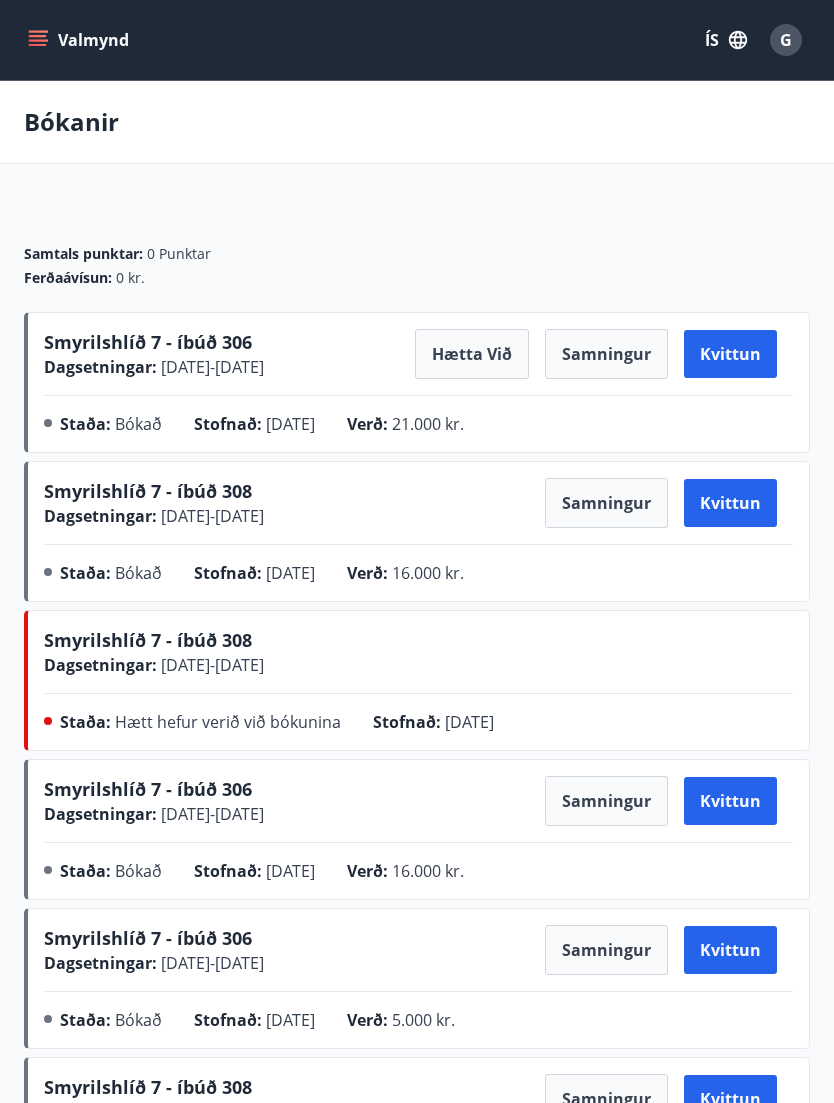 click on "ÍS" at bounding box center (726, 40) 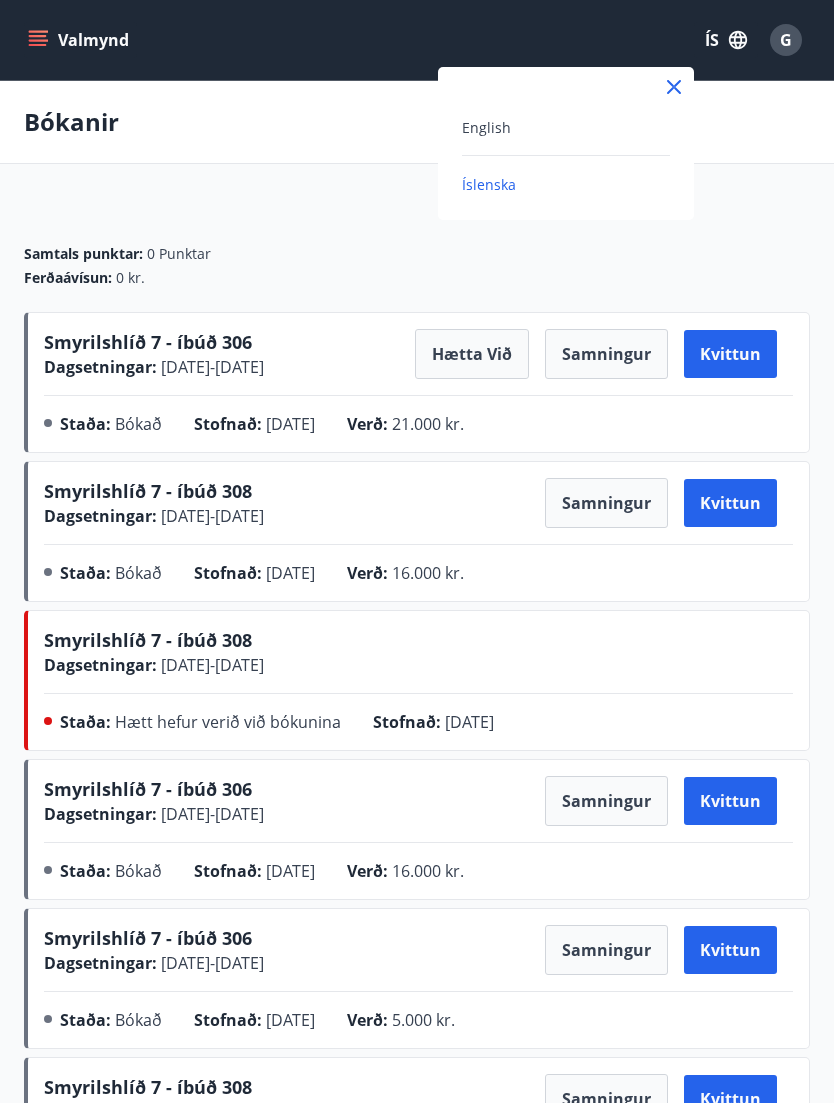 click on "English" at bounding box center [566, 127] 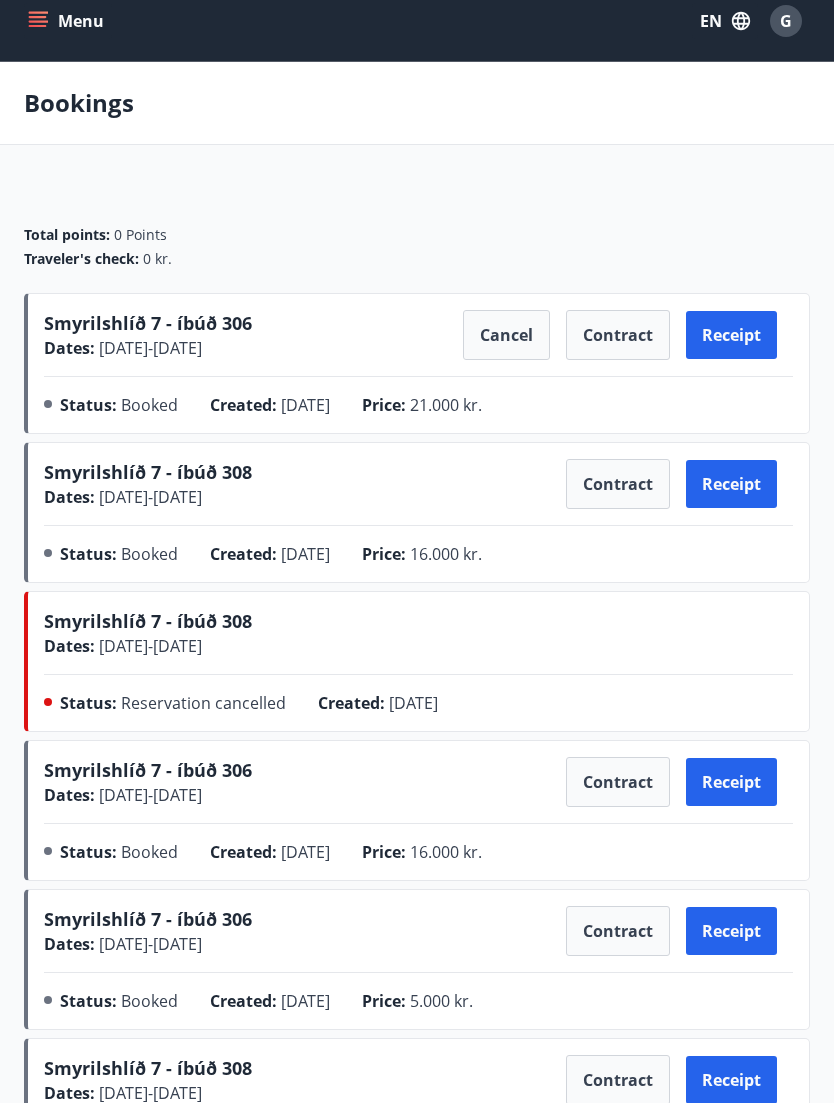 scroll, scrollTop: 0, scrollLeft: 0, axis: both 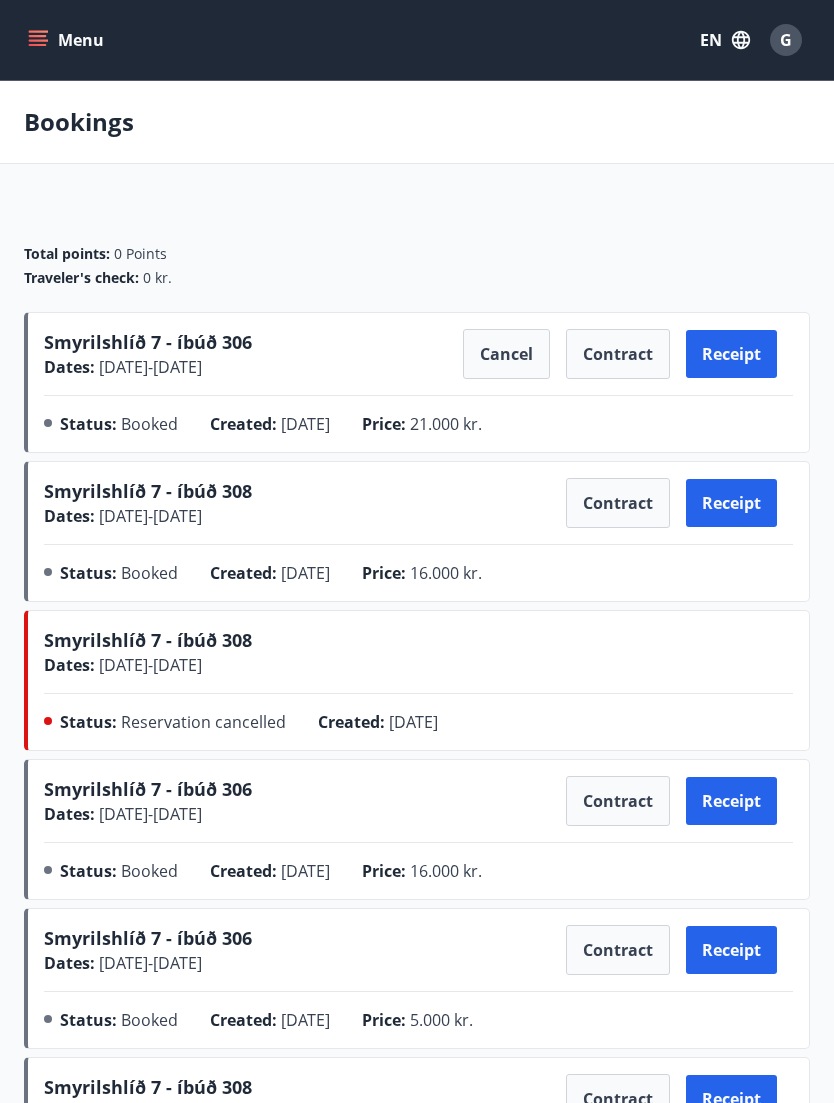 click on "Menu" at bounding box center (68, 40) 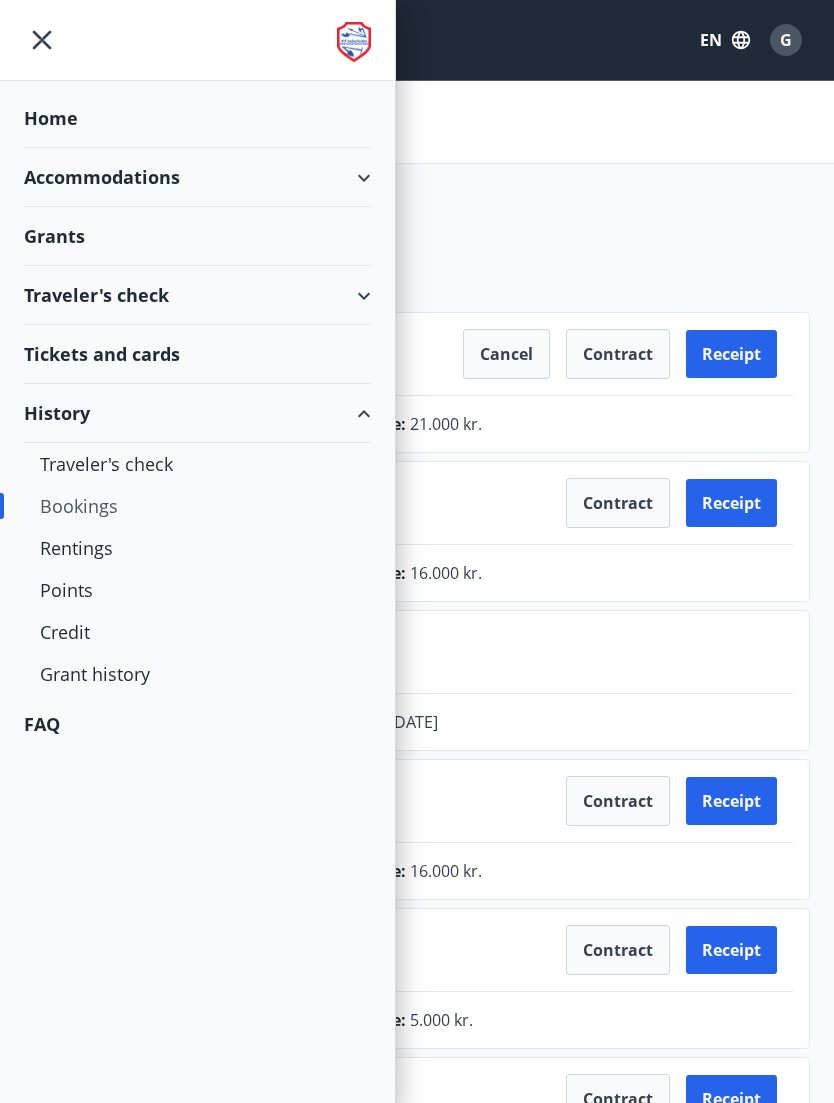 click on "Accommodations" at bounding box center [197, 177] 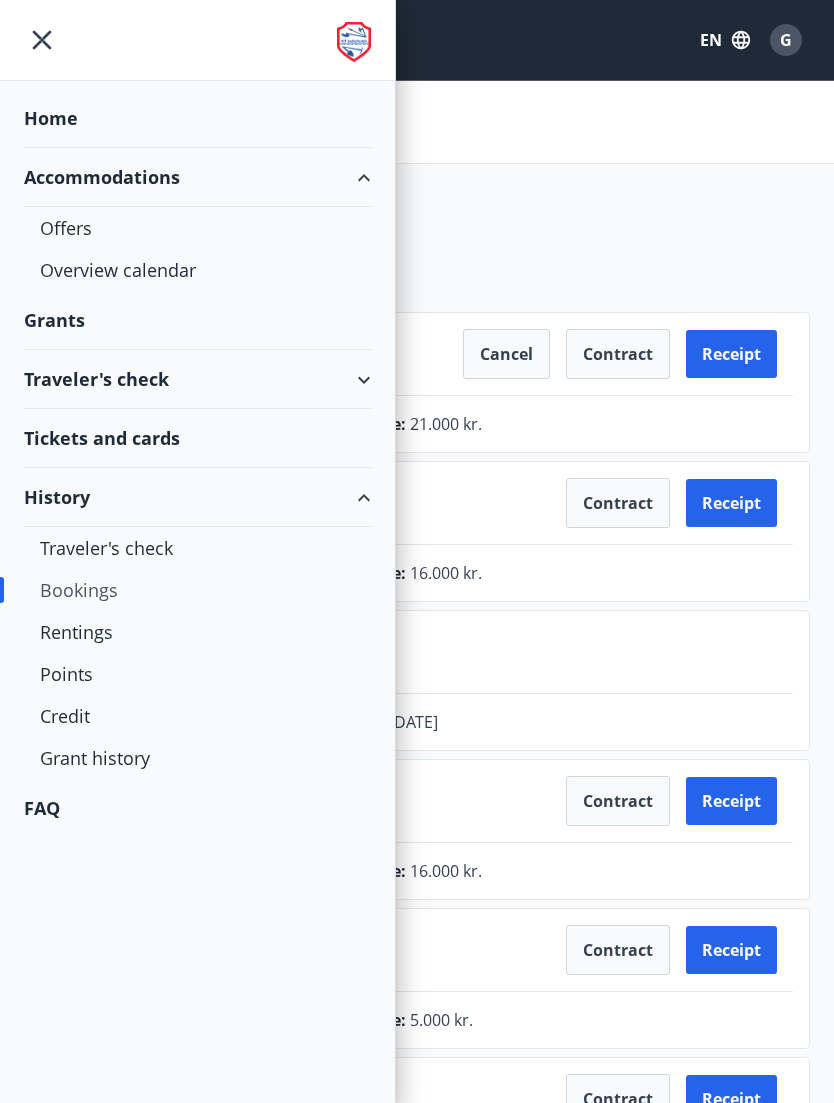 click on "Offers" at bounding box center (197, 228) 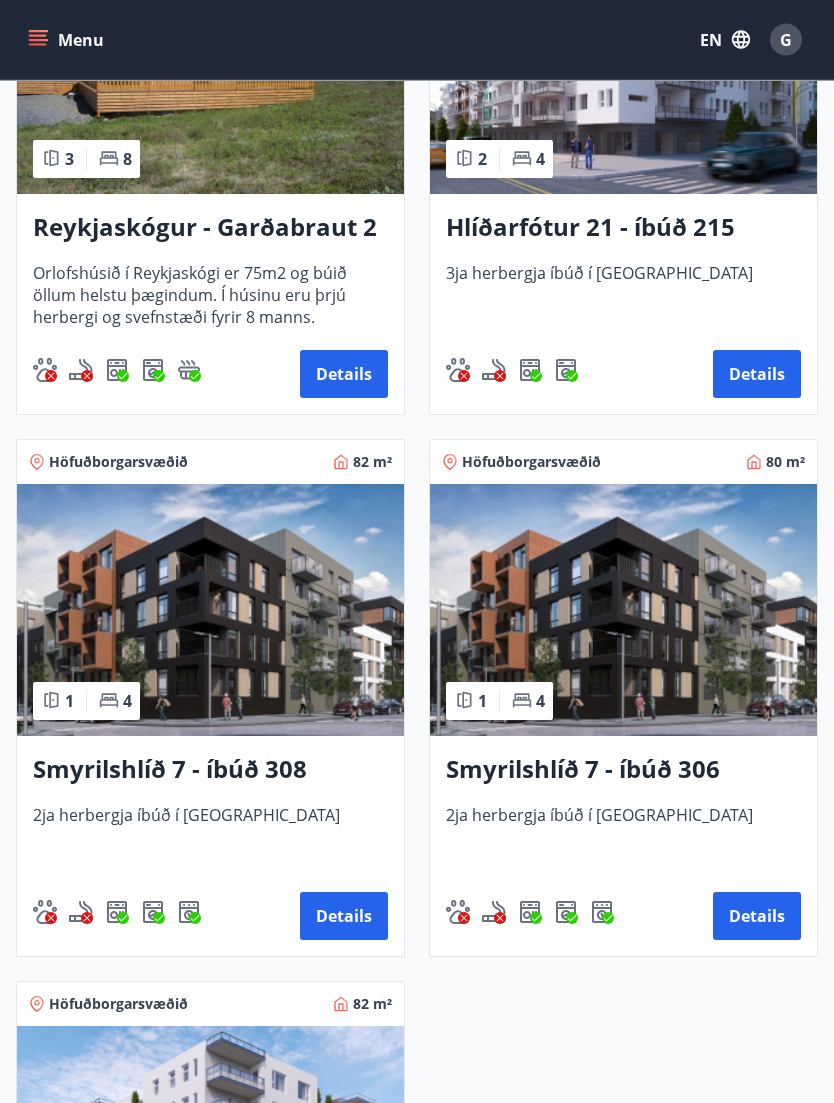 click on "Details" at bounding box center [344, 917] 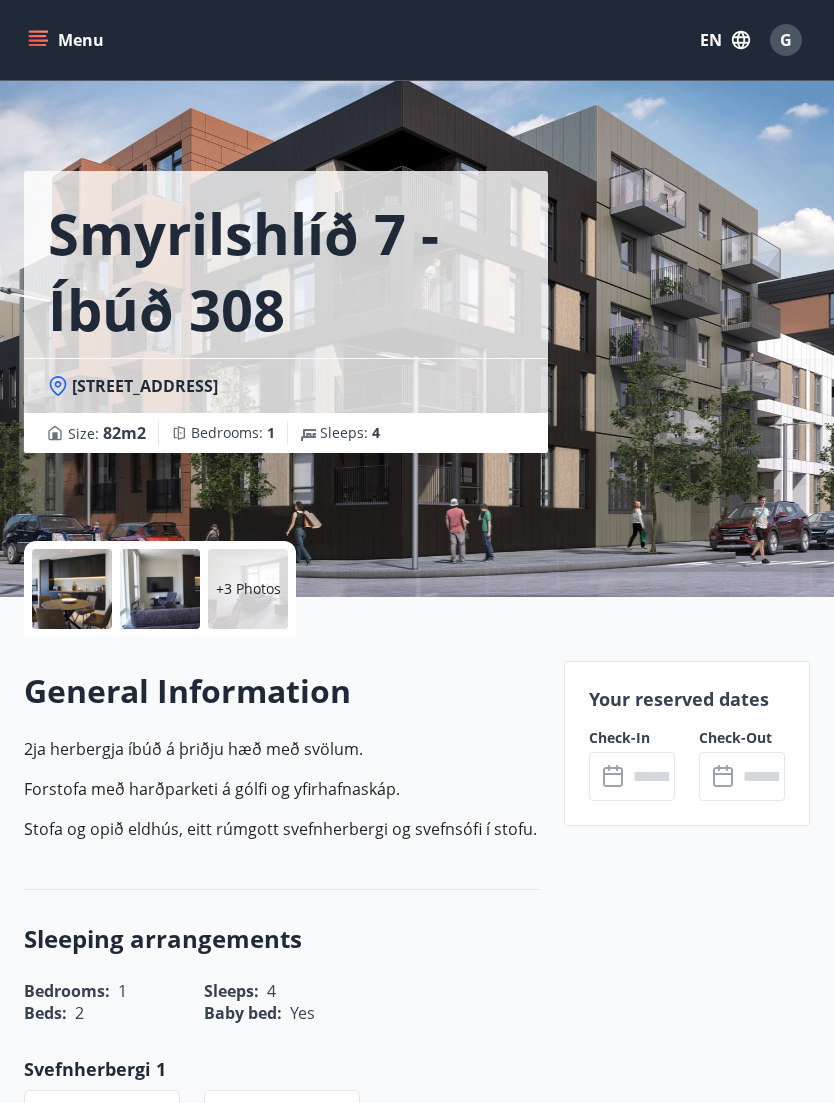 scroll, scrollTop: 0, scrollLeft: 0, axis: both 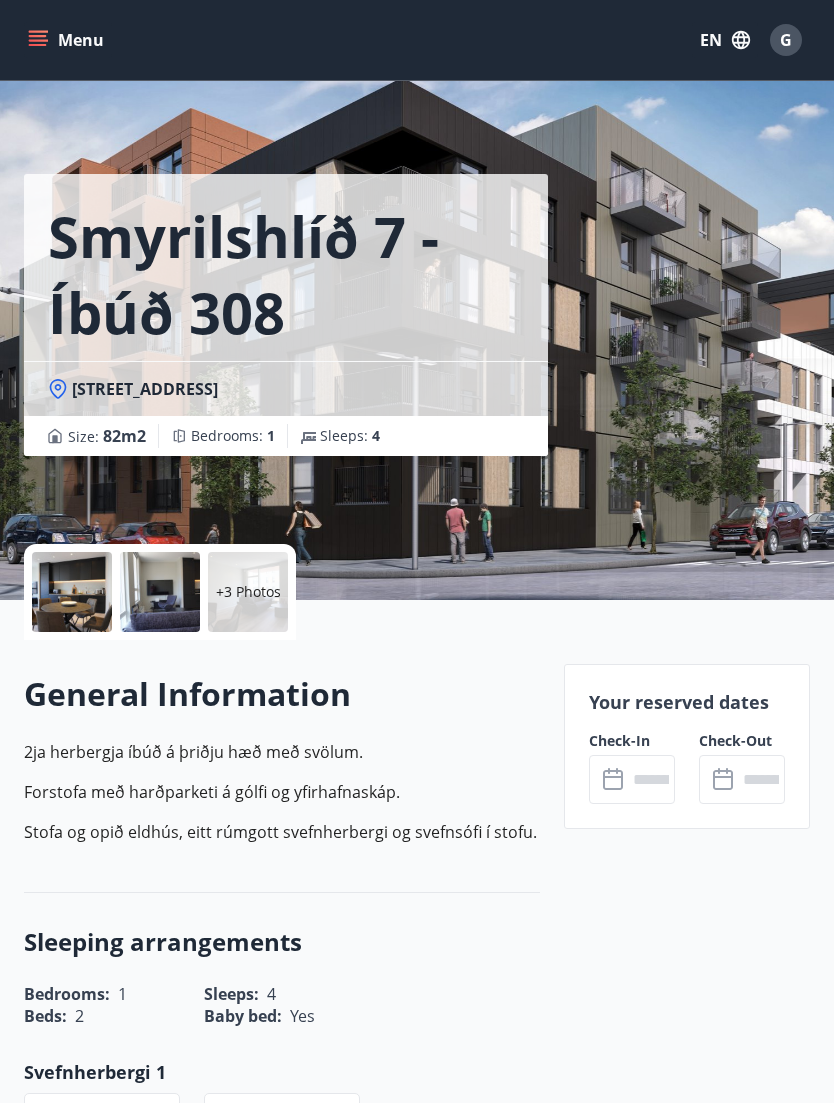 click at bounding box center (651, 779) 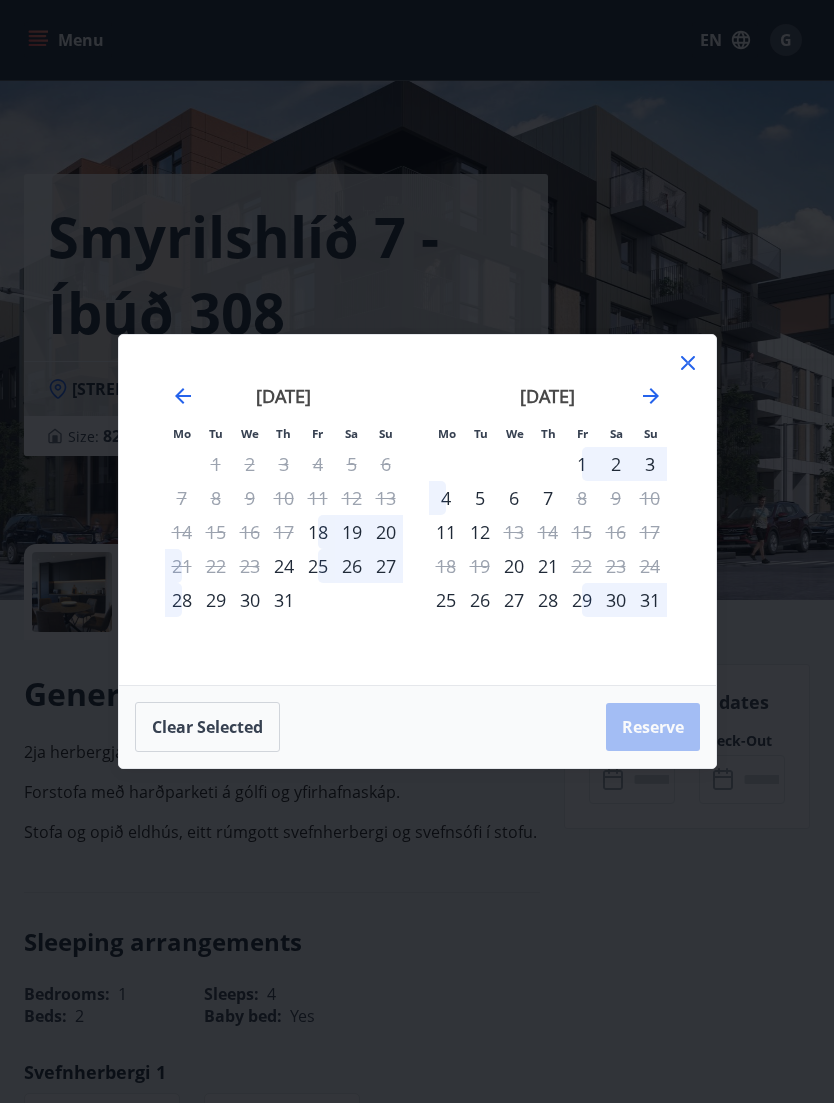 click 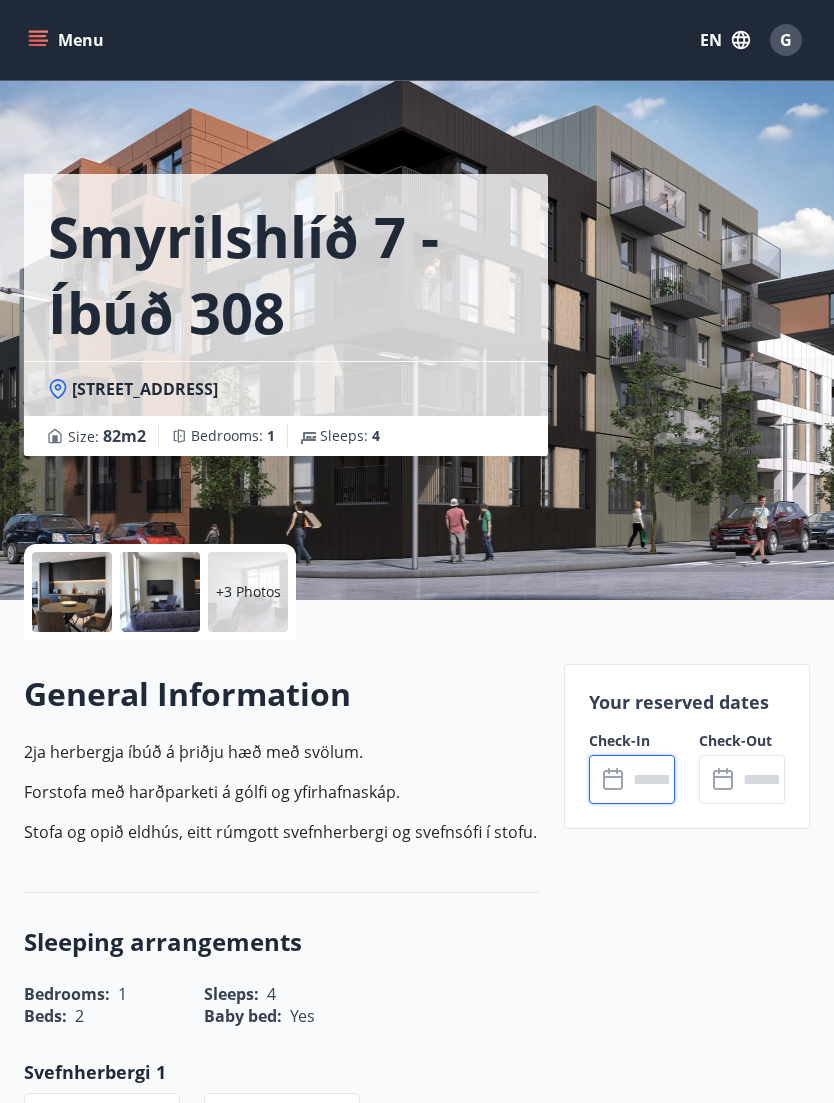 click 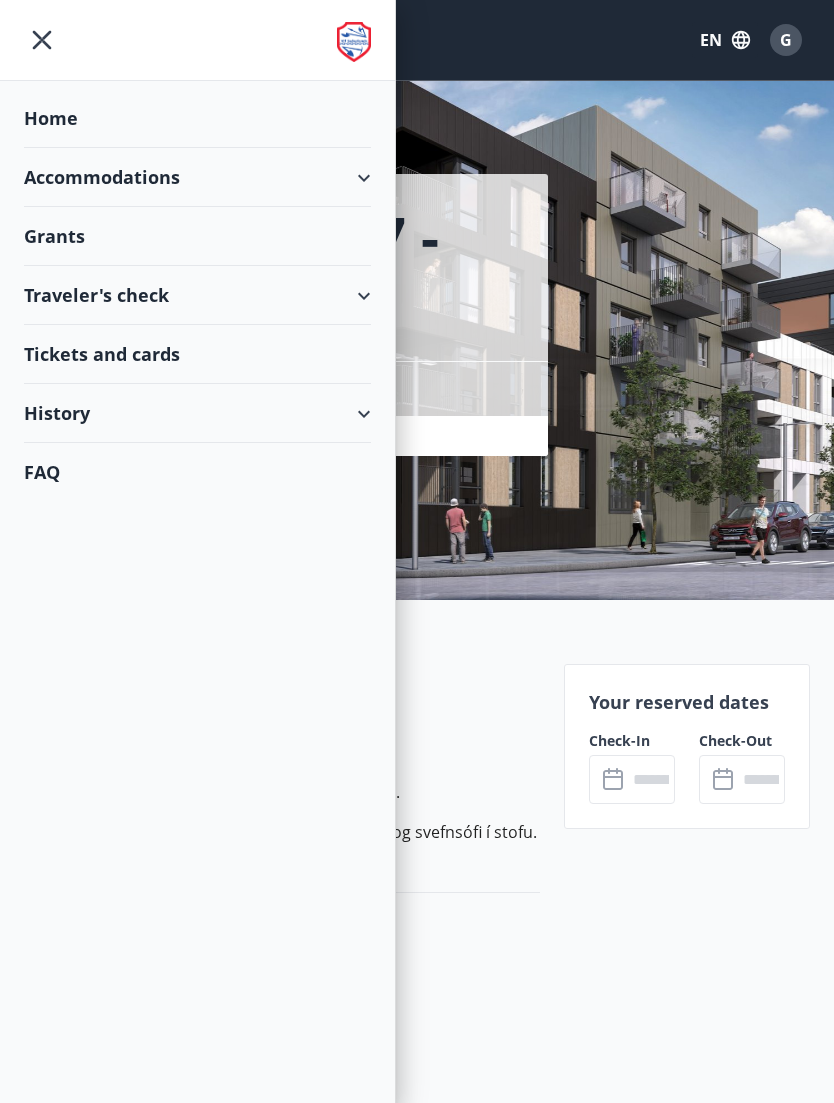 click on "Accommodations" at bounding box center [197, 177] 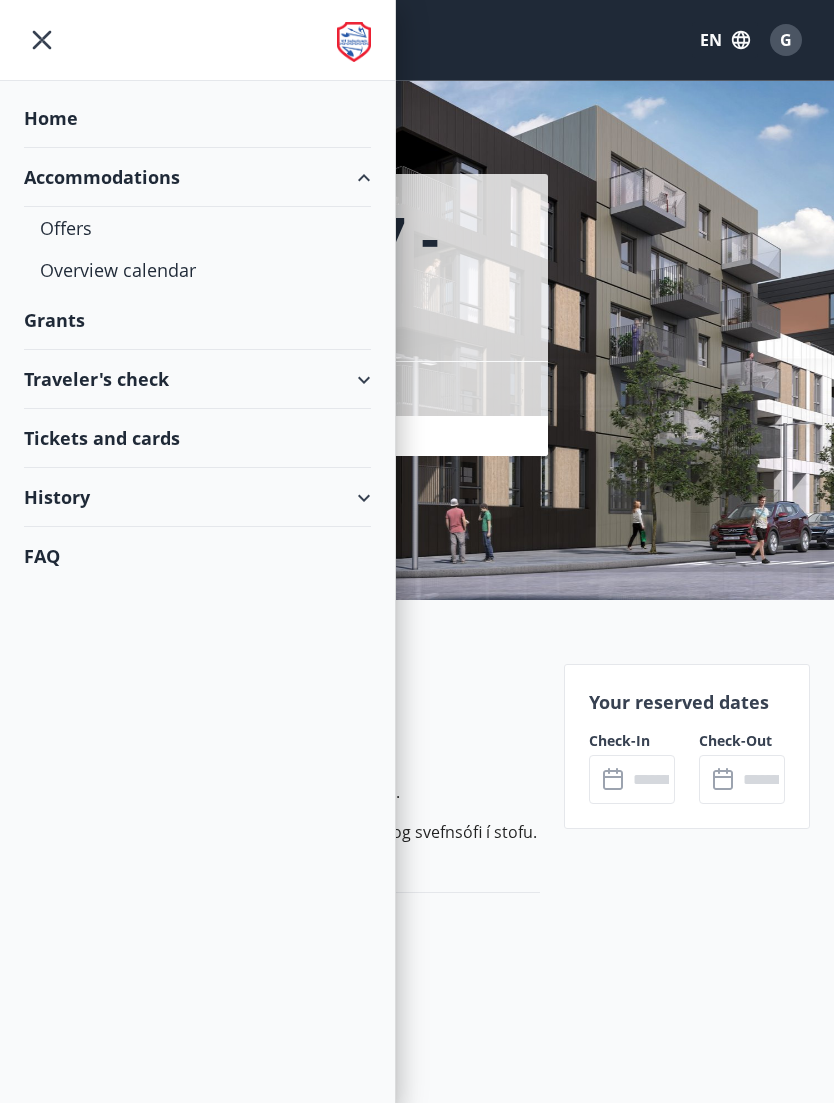 click on "Offers" at bounding box center [197, 228] 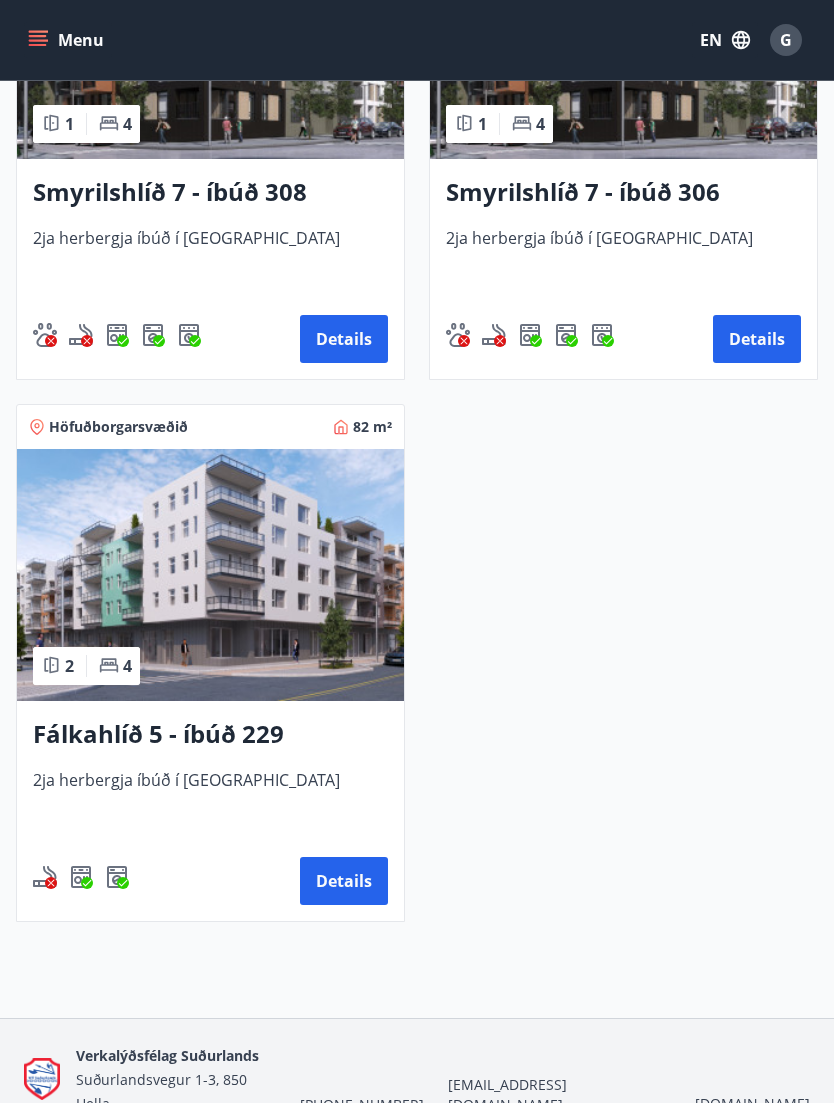 click on "Details" at bounding box center [344, 881] 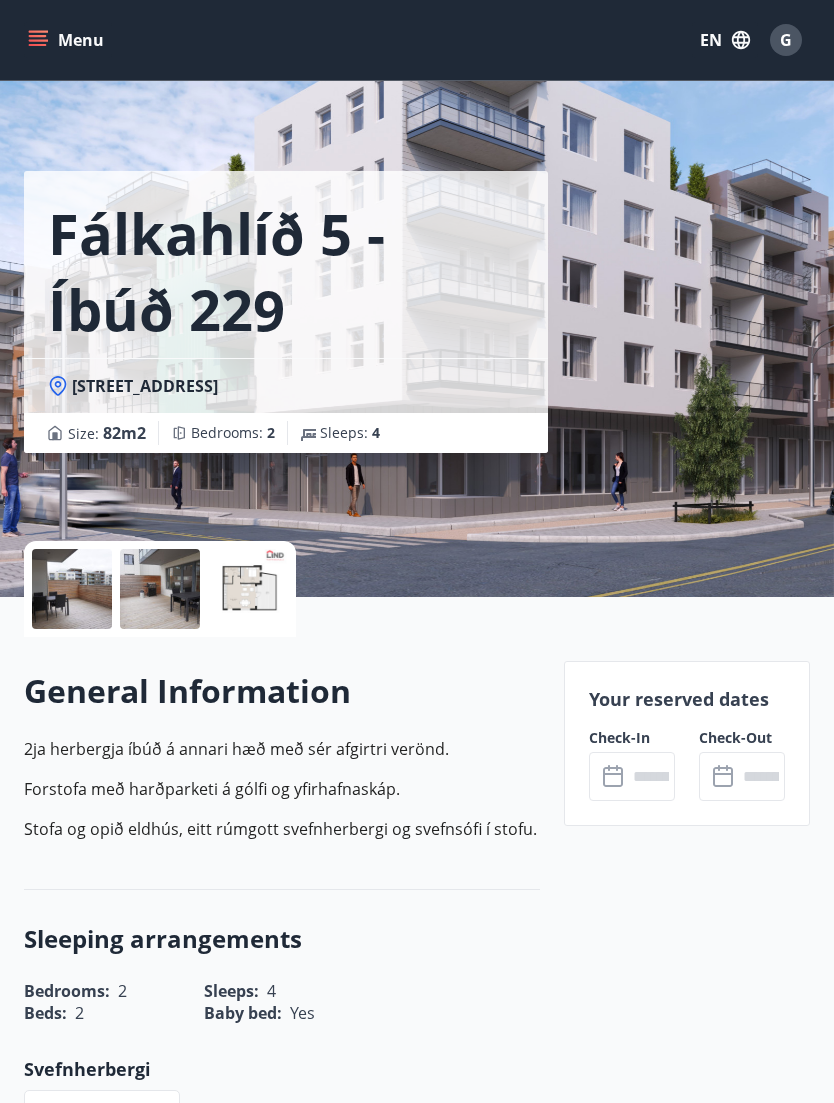 scroll, scrollTop: 0, scrollLeft: 0, axis: both 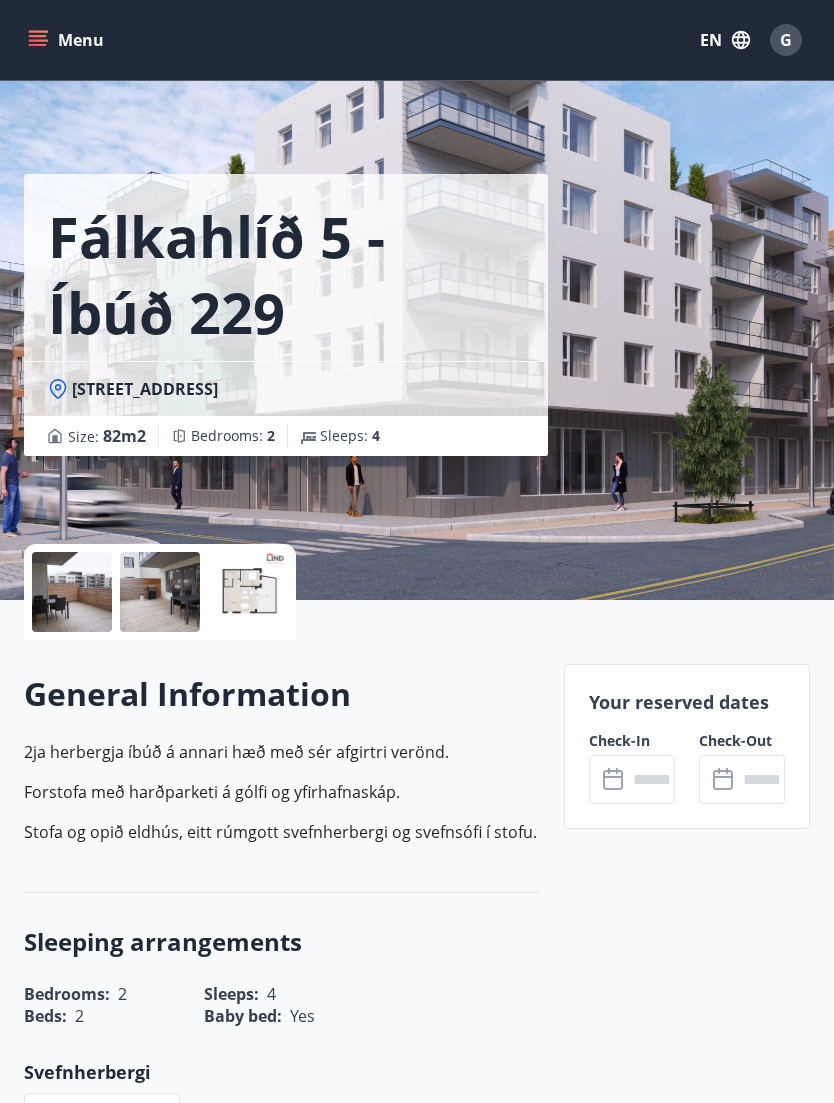 click at bounding box center (651, 779) 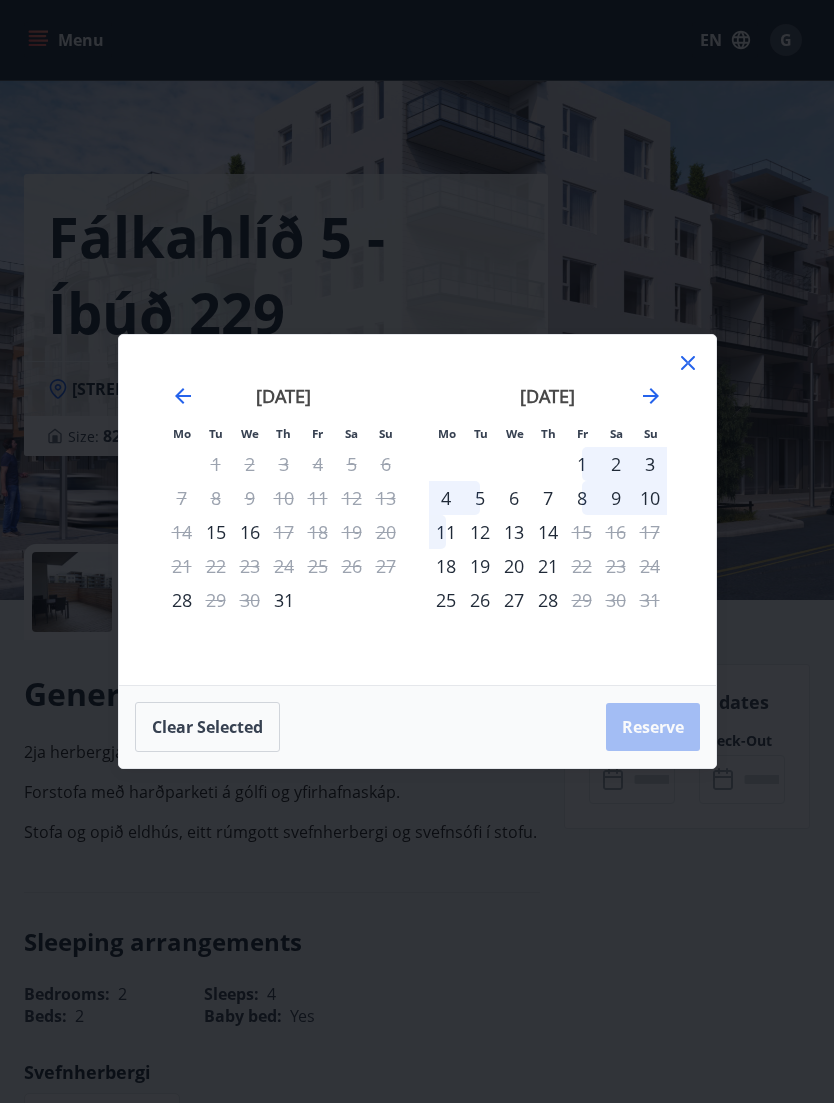 click 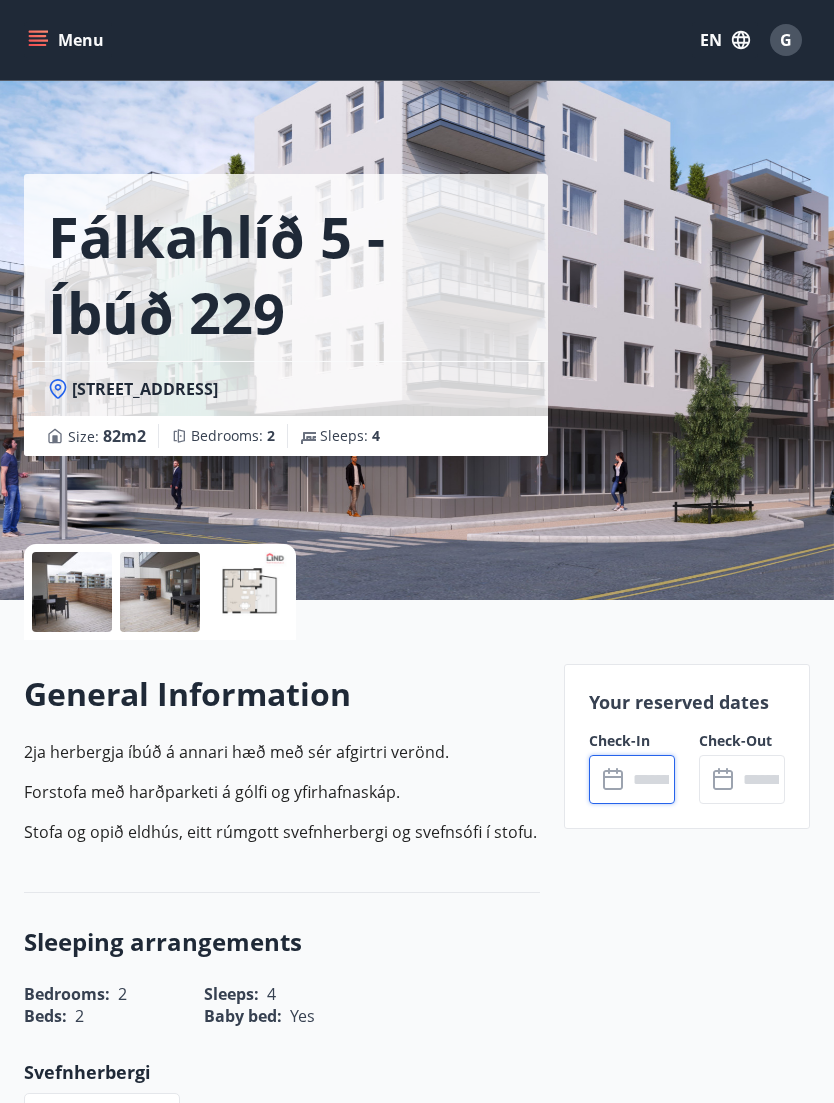 click at bounding box center [651, 779] 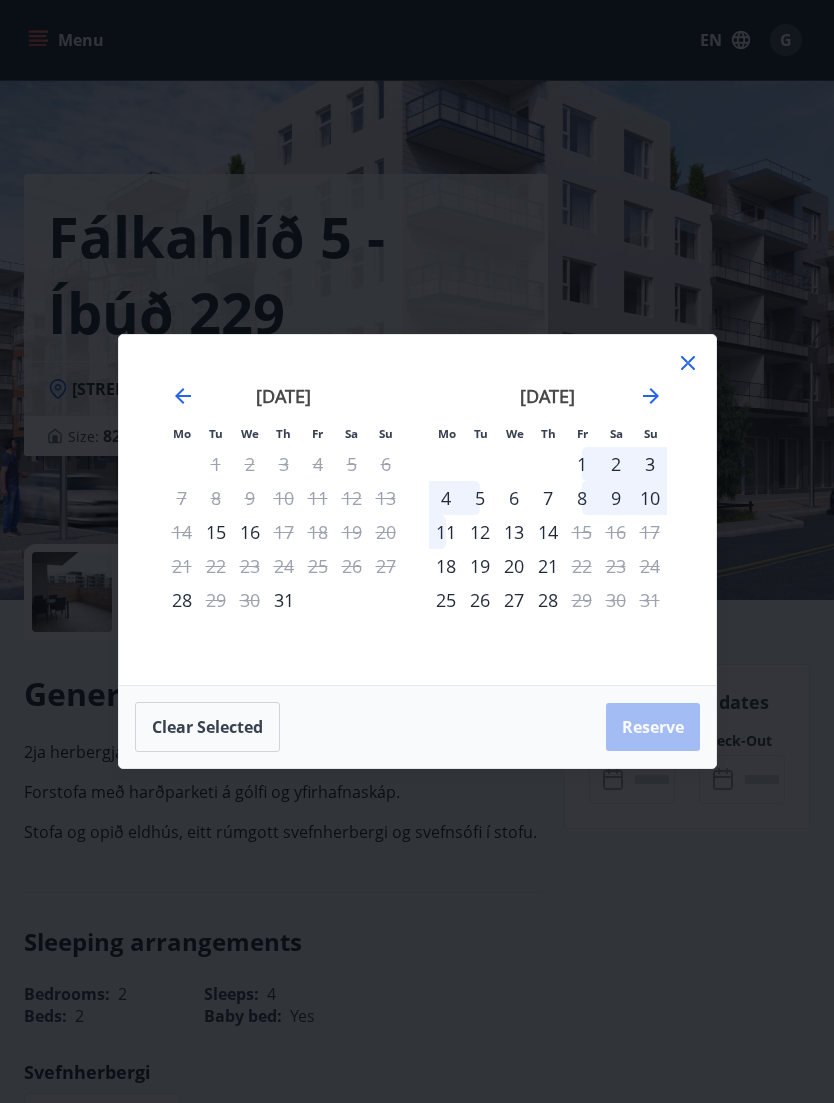 click on "Mo Tu We Th Fr Sa Su Mo Tu We Th Fr Sa Su [DATE] 1 2 3 4 5 6 7 8 9 10 11 12 13 14 15 16 17 18 19 20 21 22 23 24 25 26 27 28 29 [DATE] 1 2 3 4 5 6 7 8 9 10 11 12 13 14 15 16 17 18 19 20 21 22 23 24 25 26 27 28 29 30 [DATE] 1 2 3 4 5 6 7 8 9 10 11 12 13 14 15 16 17 18 19 20 21 22 23 24 25 26 27 28 29 30 31 [DATE] 1 2 3 4 5 6 7 8 9 10 11 12 13 14 15 16 17 18 19 20 21 22 23 24 25 26 27 28 29 30 Clear selected Reserve" at bounding box center [417, 551] 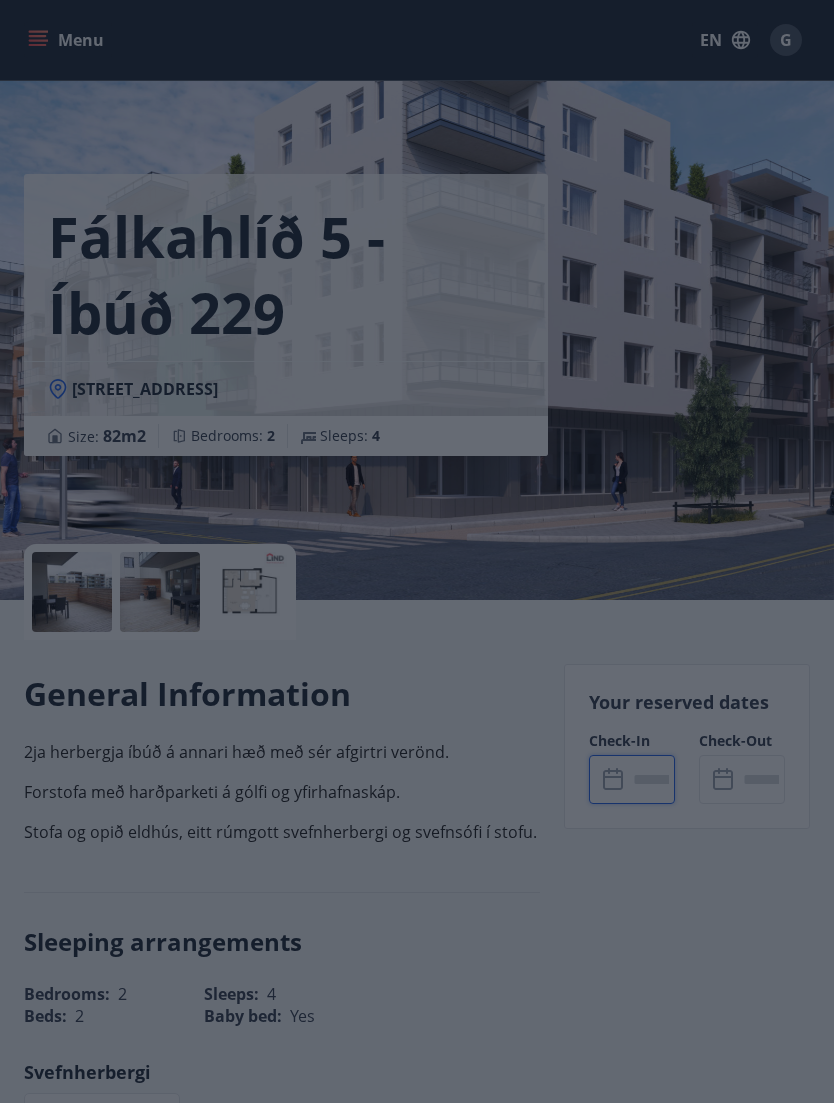click 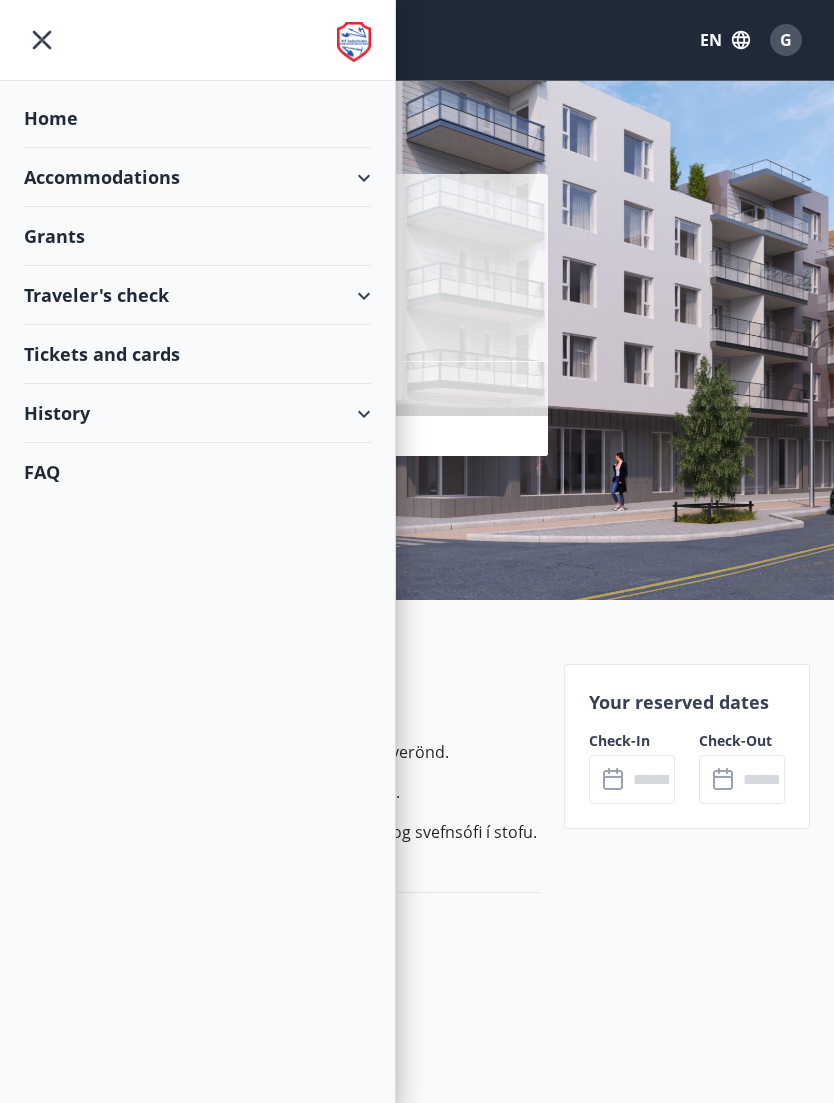 click on "Accommodations" at bounding box center (197, 177) 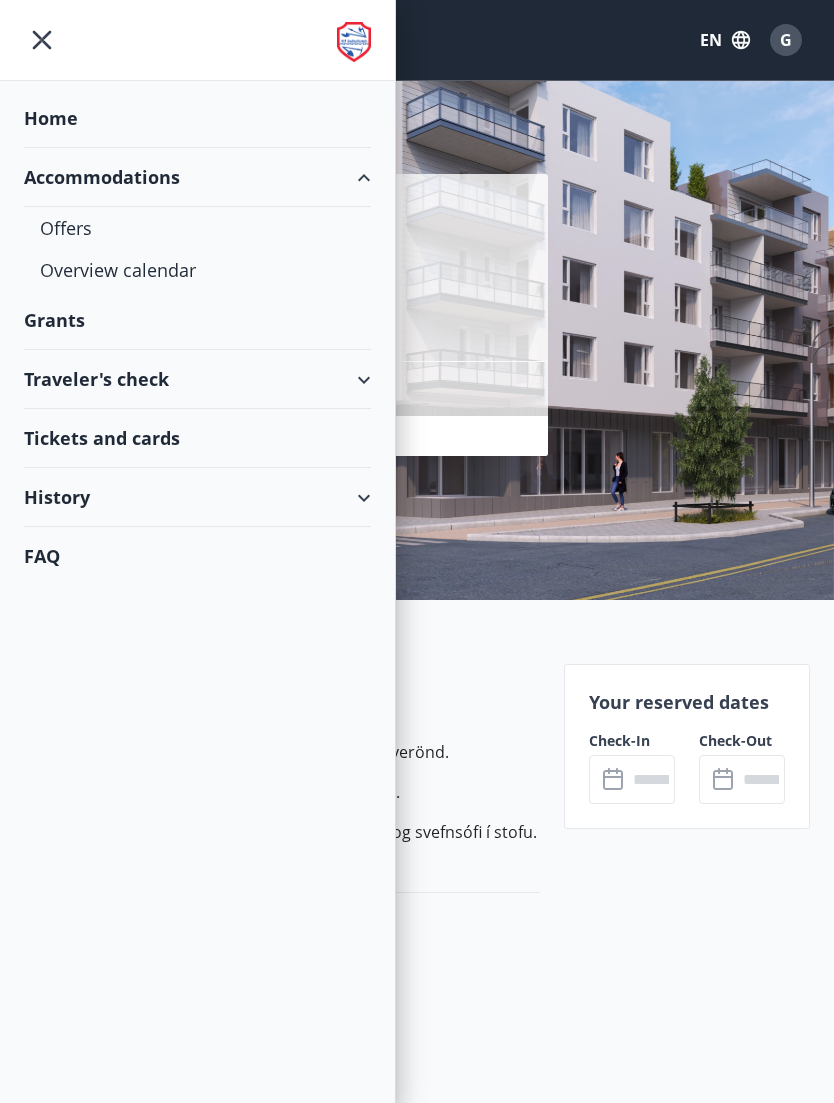 click on "Offers" at bounding box center [197, 228] 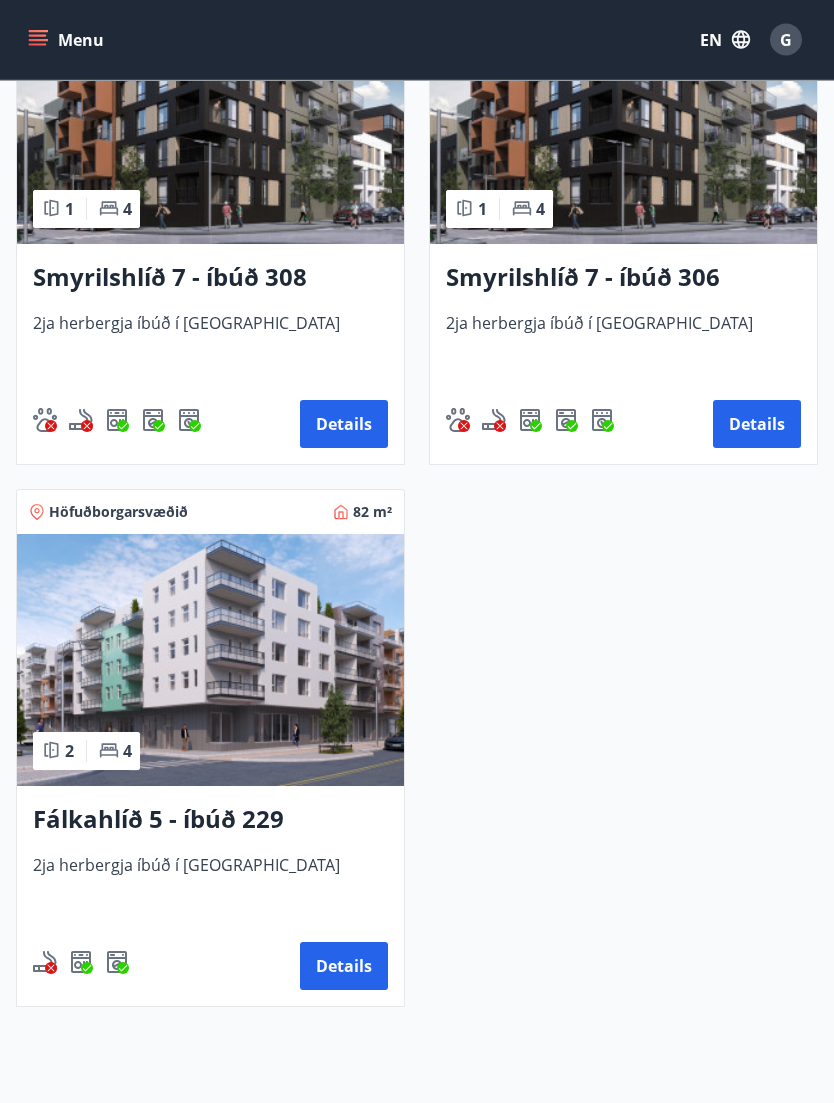 scroll, scrollTop: 1620, scrollLeft: 0, axis: vertical 